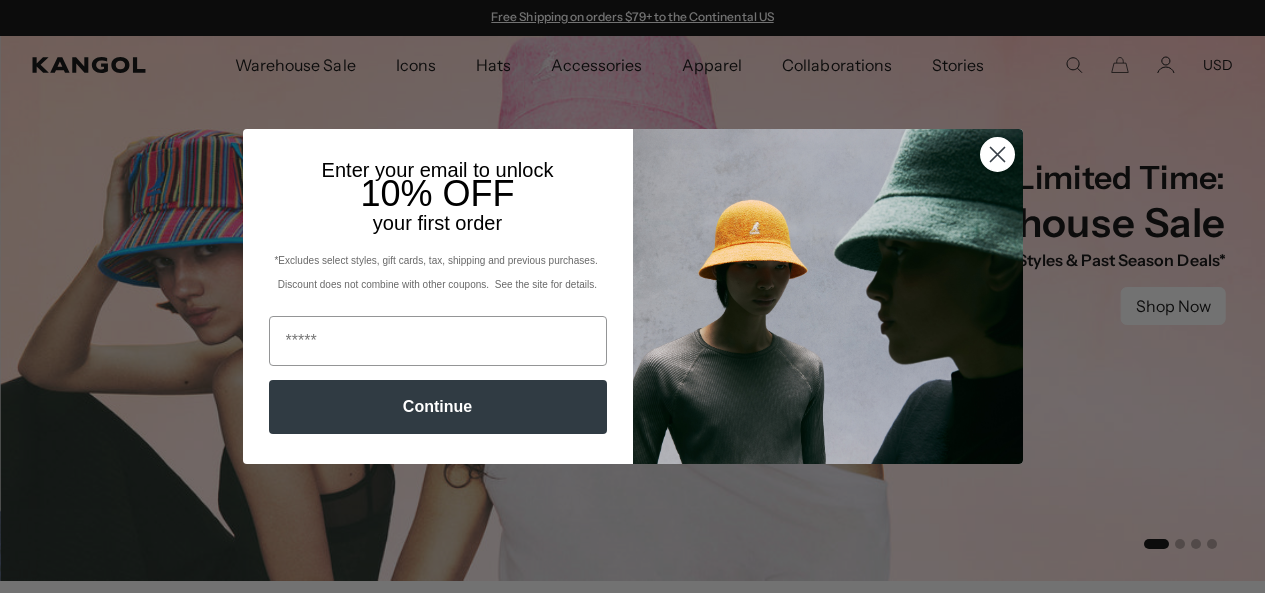 scroll, scrollTop: 0, scrollLeft: 0, axis: both 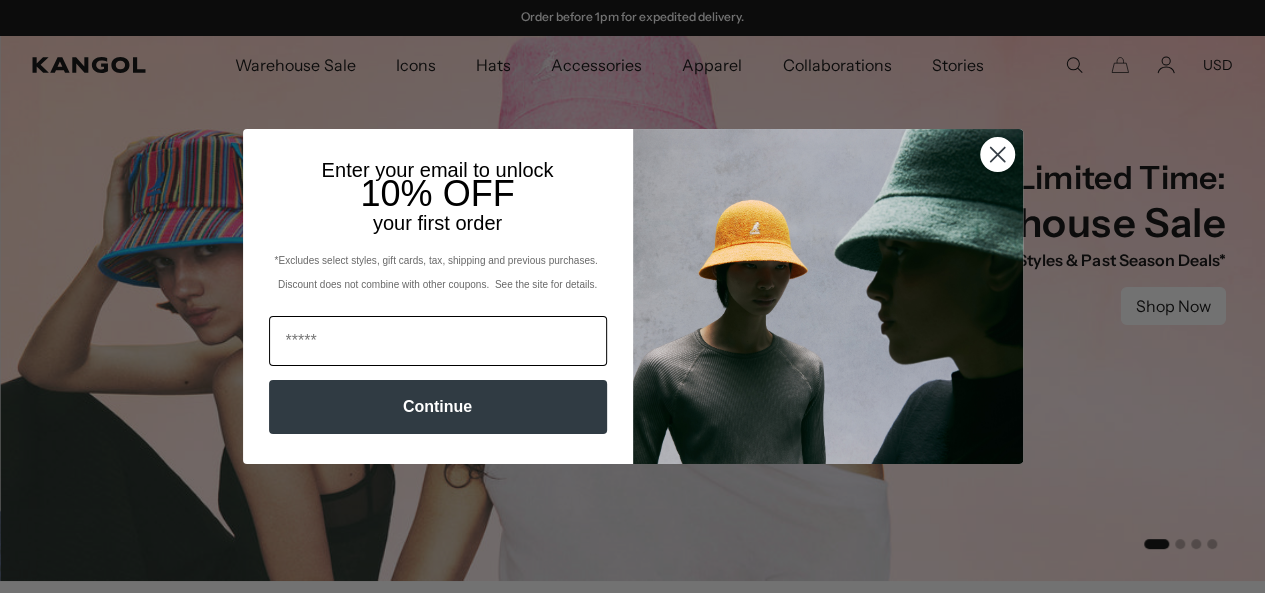 click at bounding box center (438, 341) 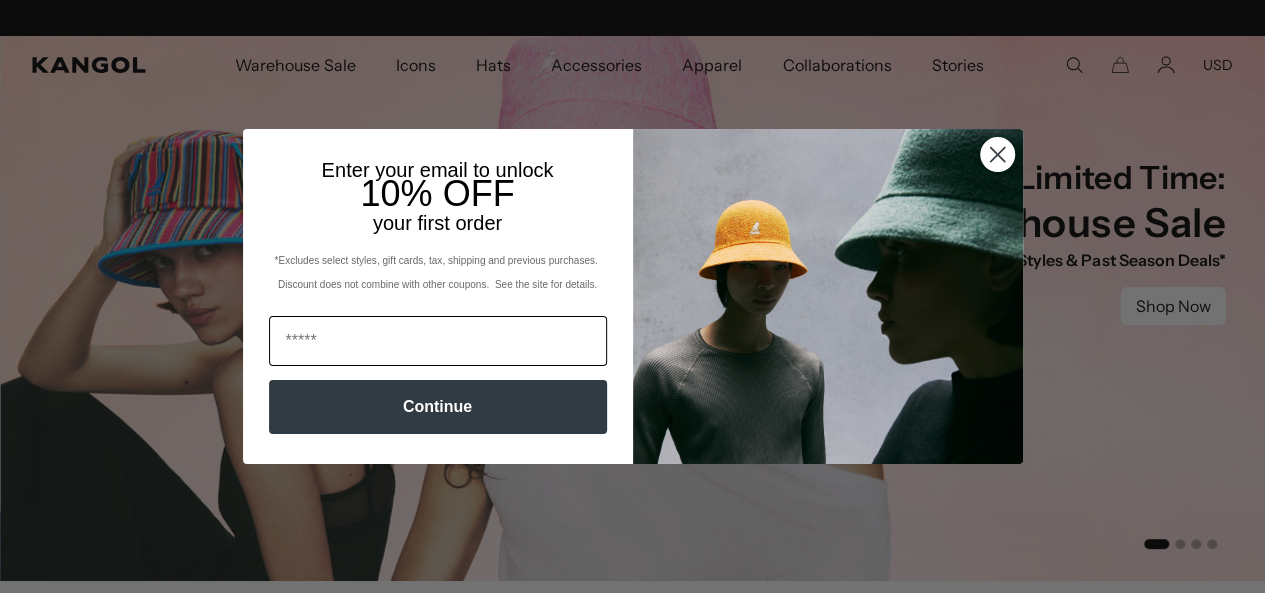 scroll, scrollTop: 0, scrollLeft: 0, axis: both 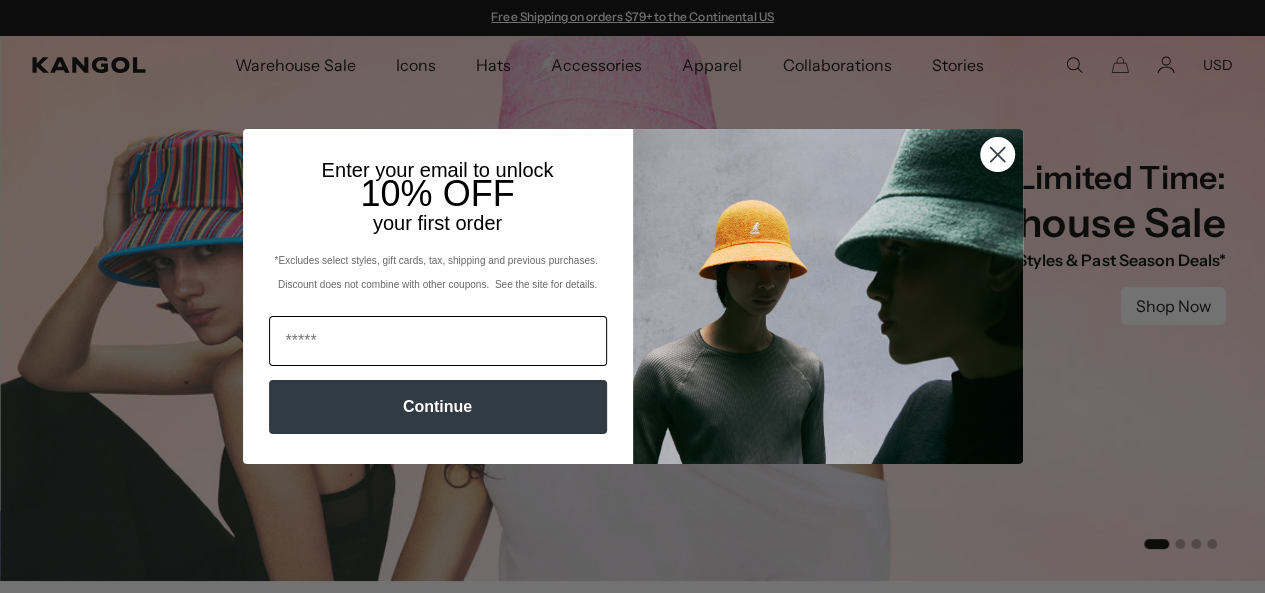 type on "**********" 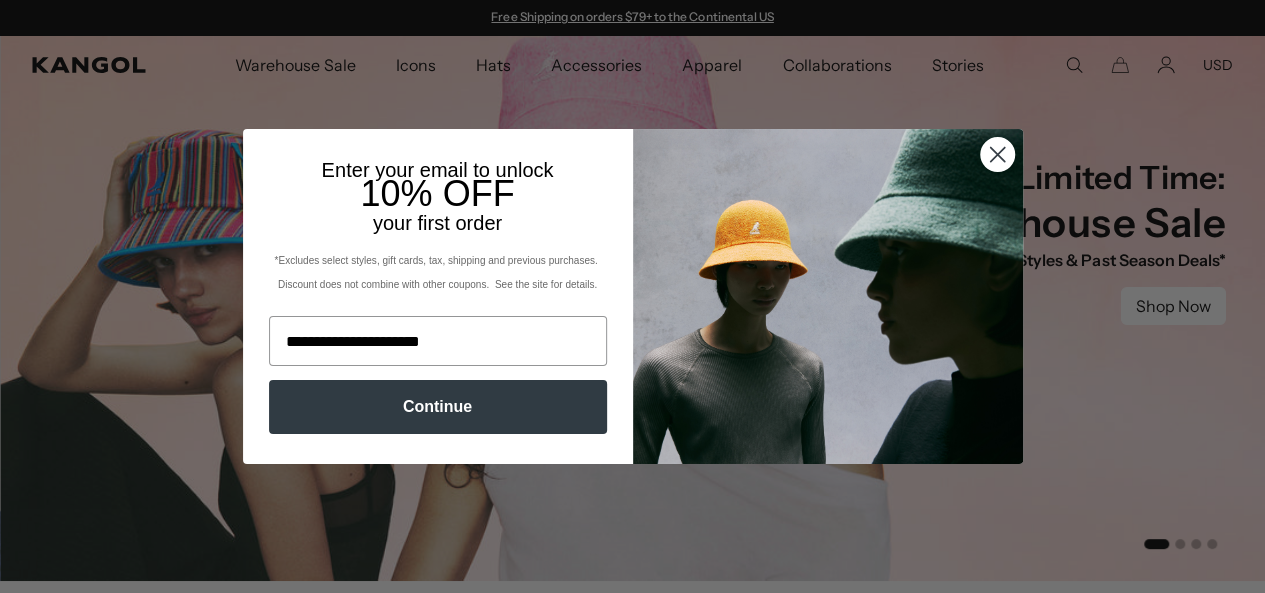 click on "Continue" at bounding box center (438, 407) 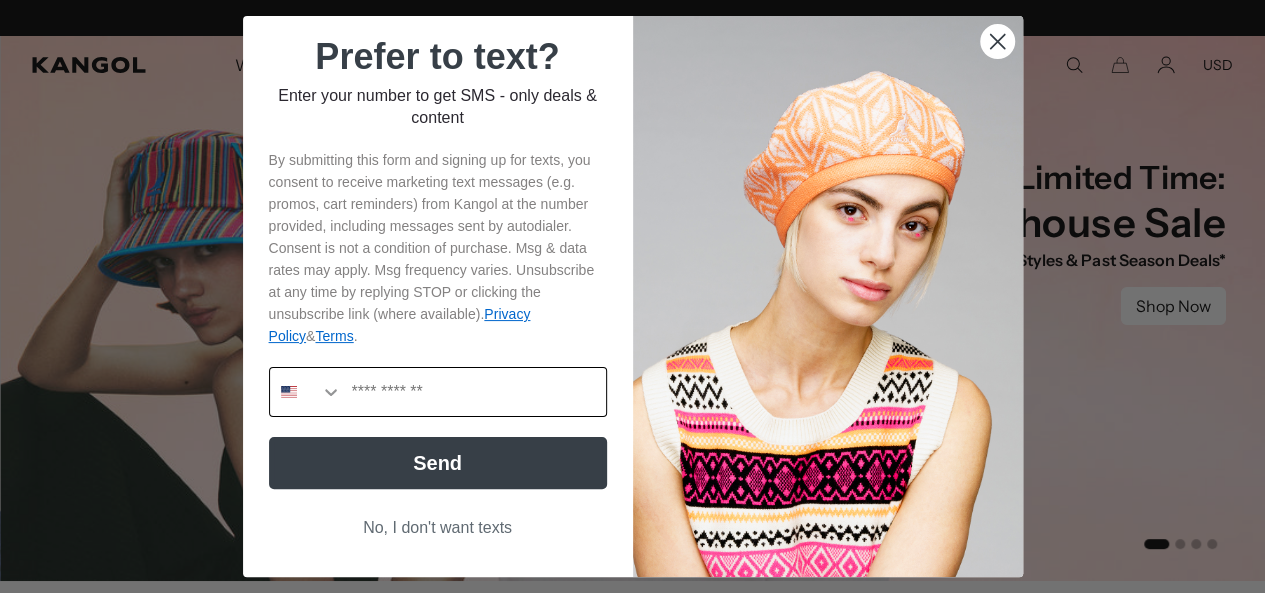 scroll, scrollTop: 0, scrollLeft: 412, axis: horizontal 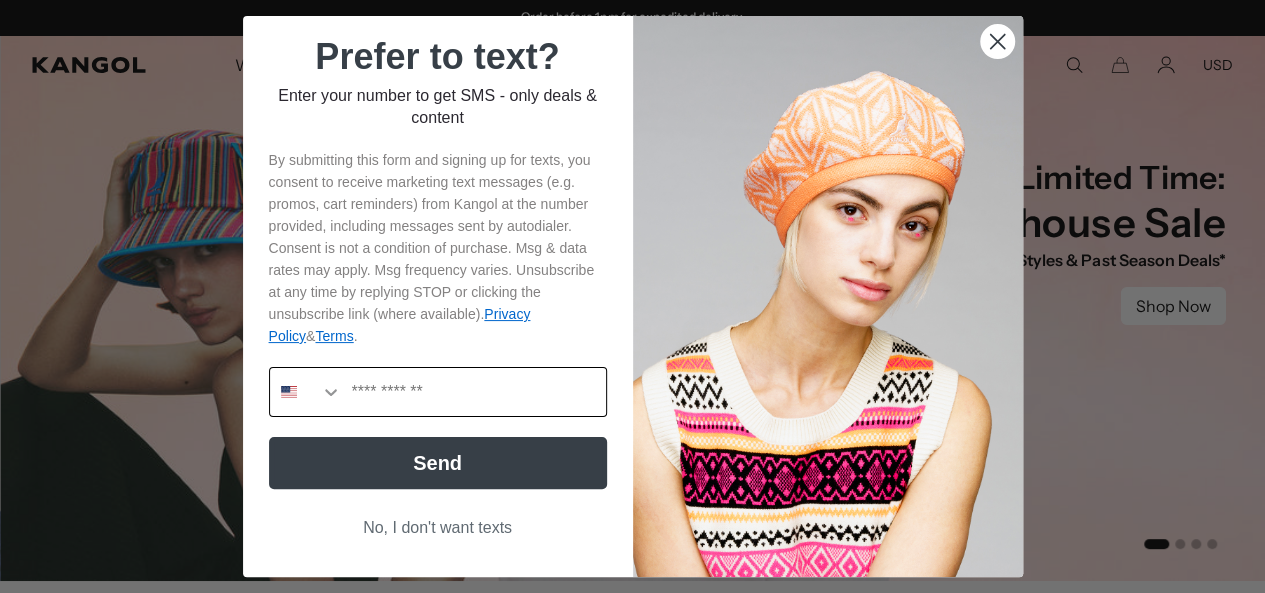 type on "*" 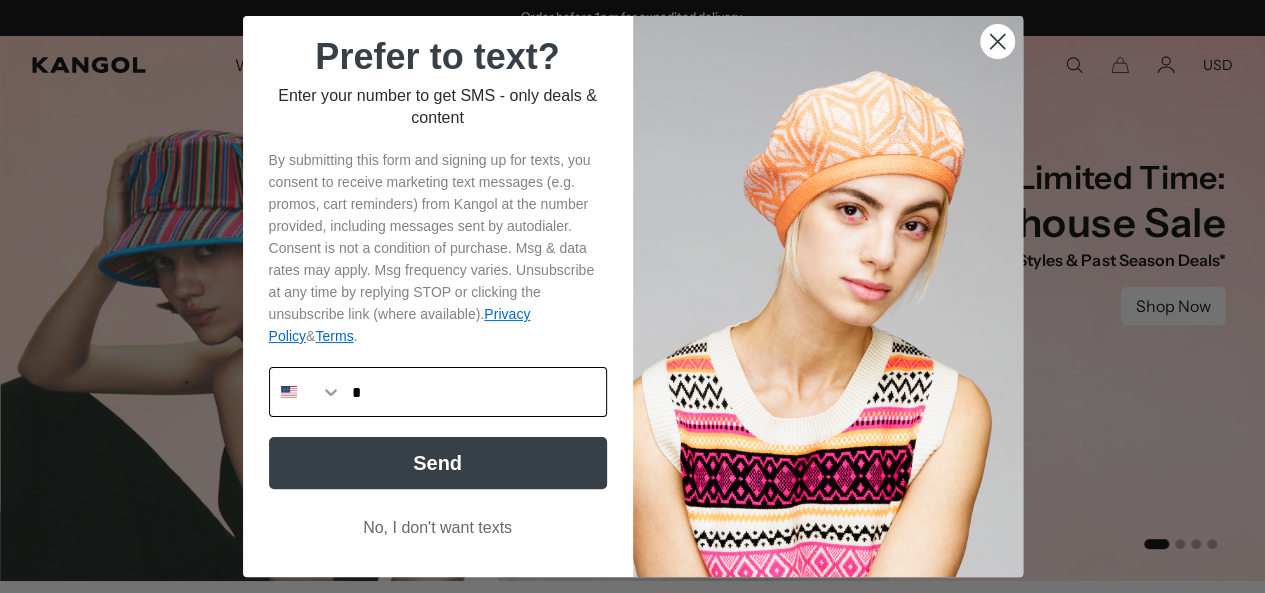 type 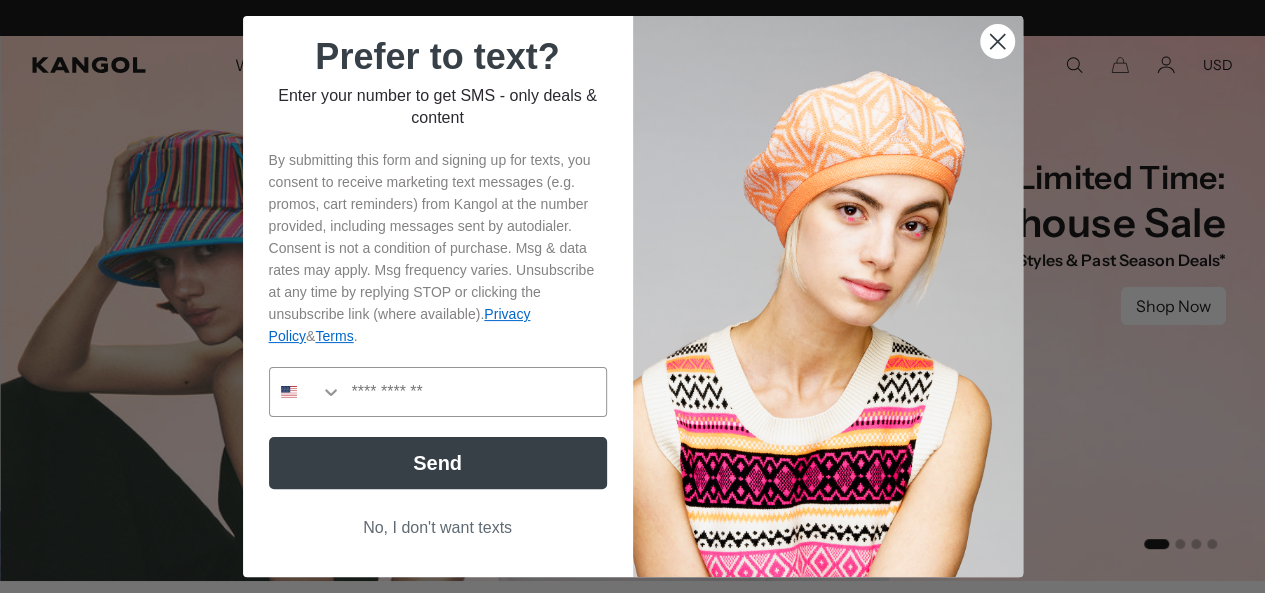 click on "No, I don't want texts" at bounding box center [438, 528] 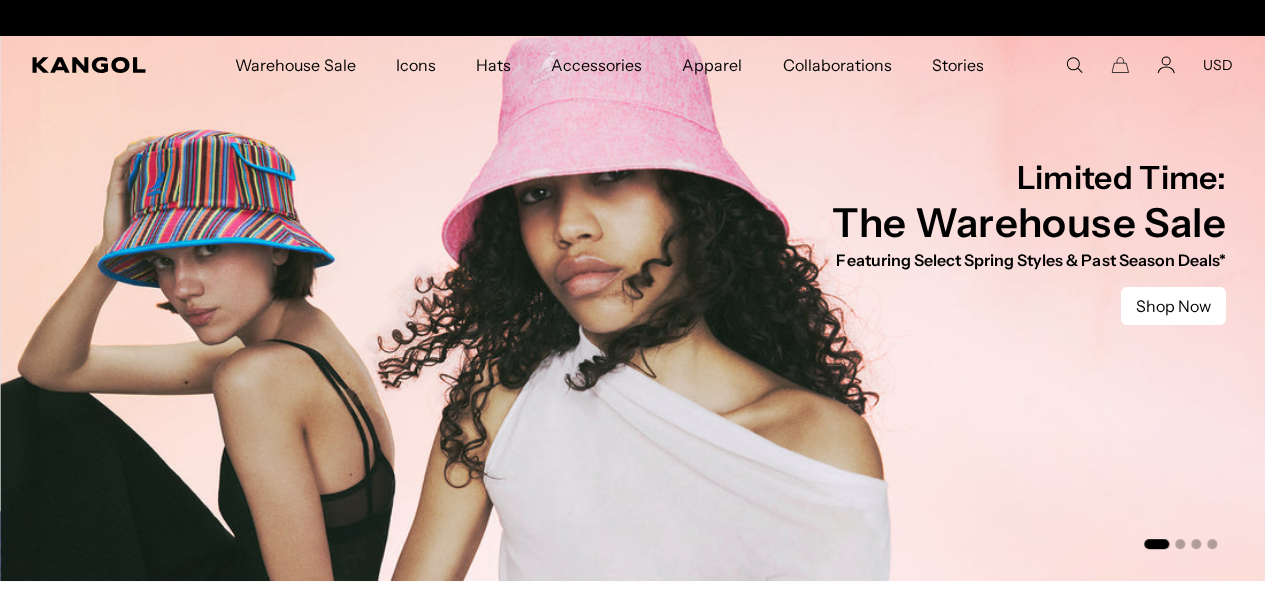 scroll, scrollTop: 0, scrollLeft: 0, axis: both 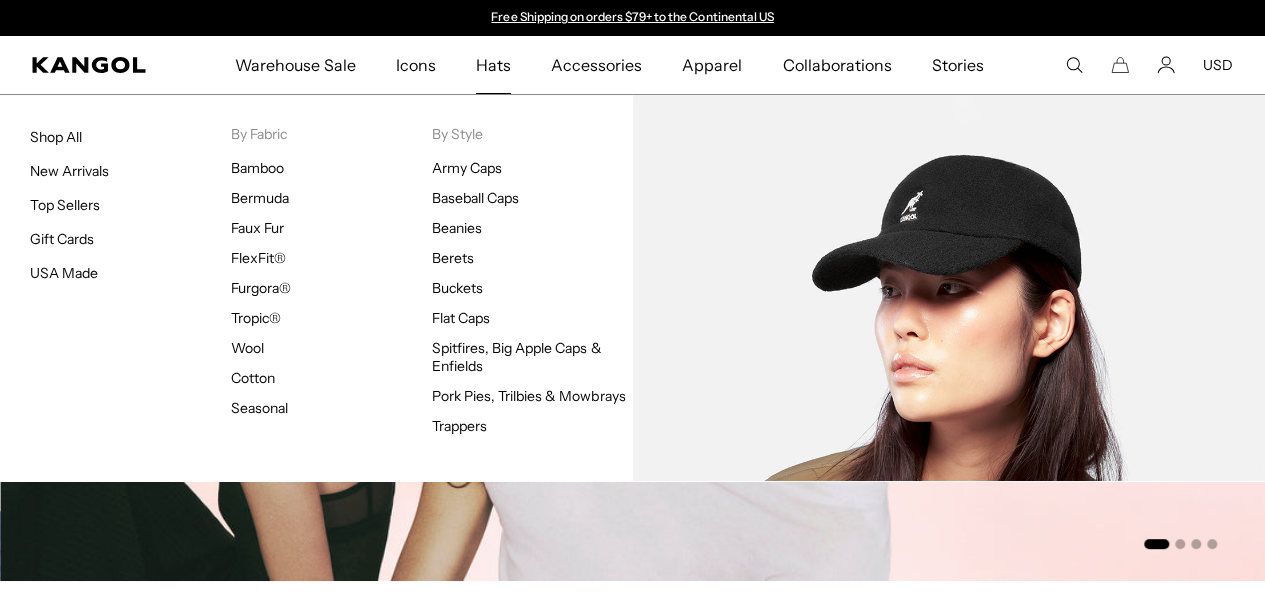 click on "Hats" at bounding box center [493, 65] 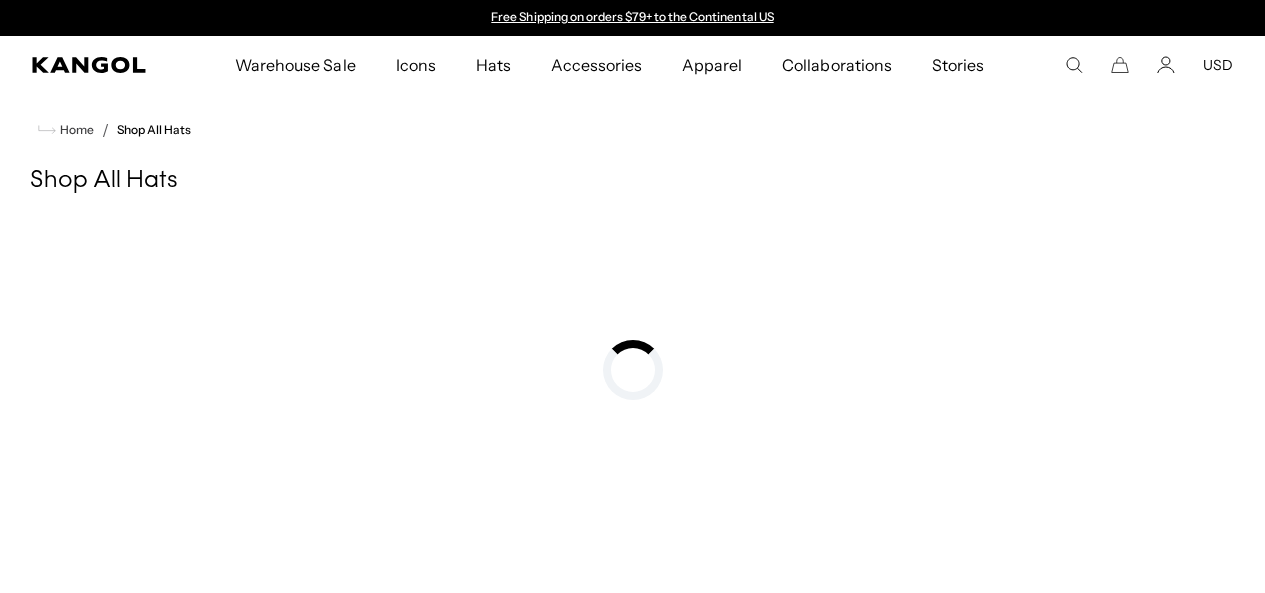 scroll, scrollTop: 0, scrollLeft: 0, axis: both 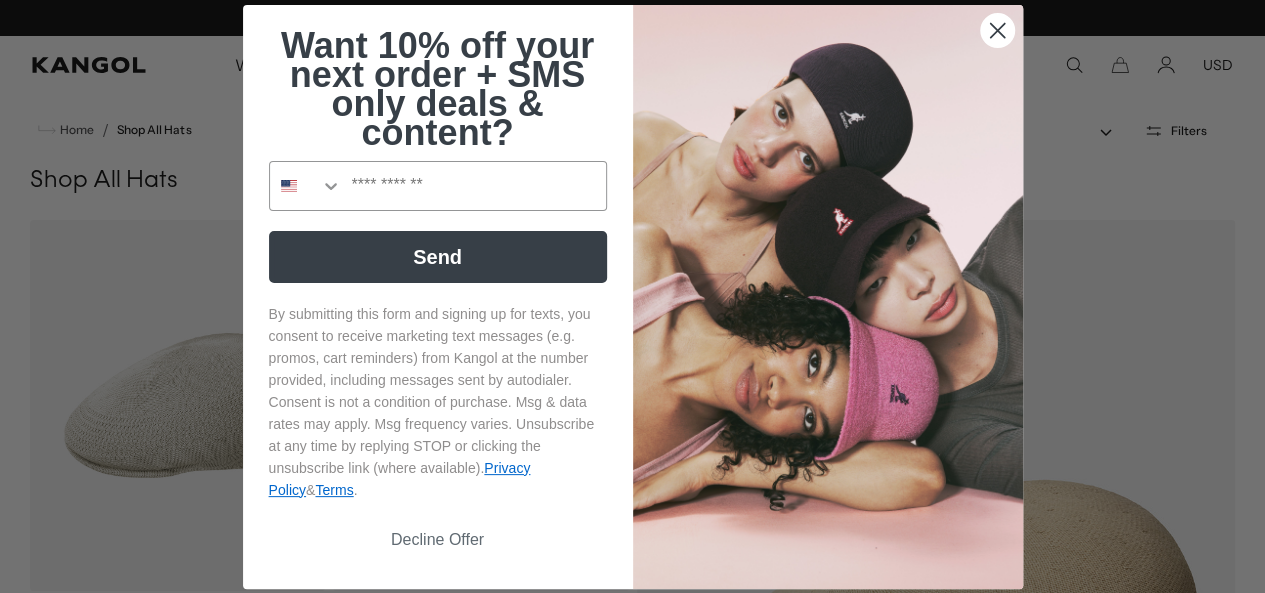 click 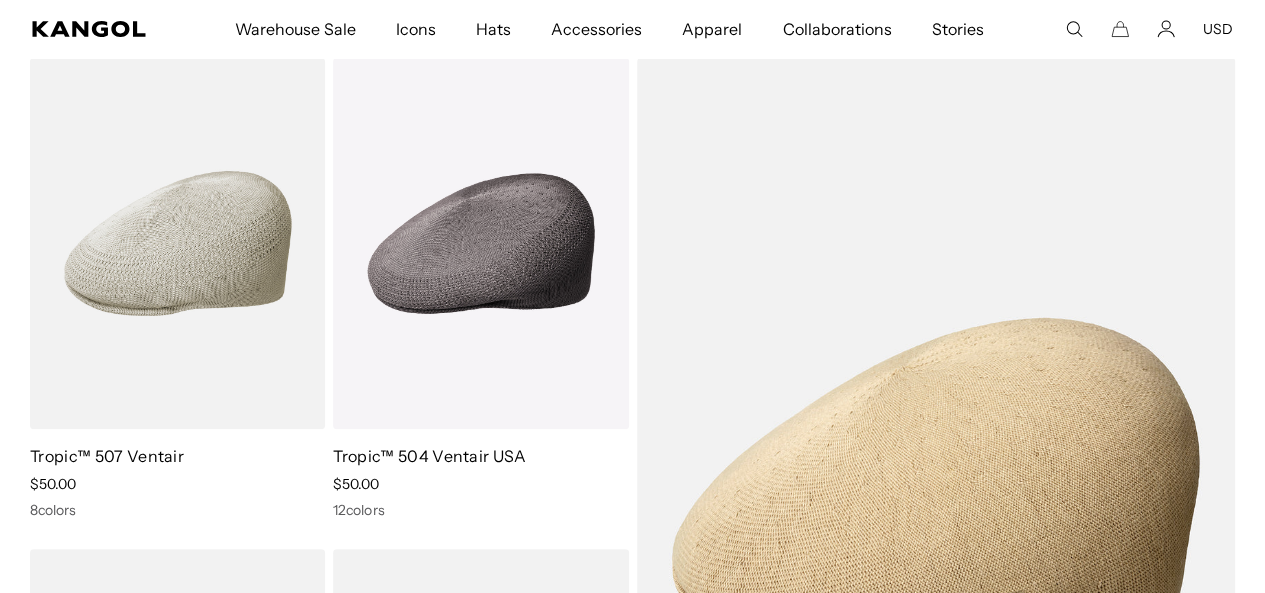 scroll, scrollTop: 168, scrollLeft: 0, axis: vertical 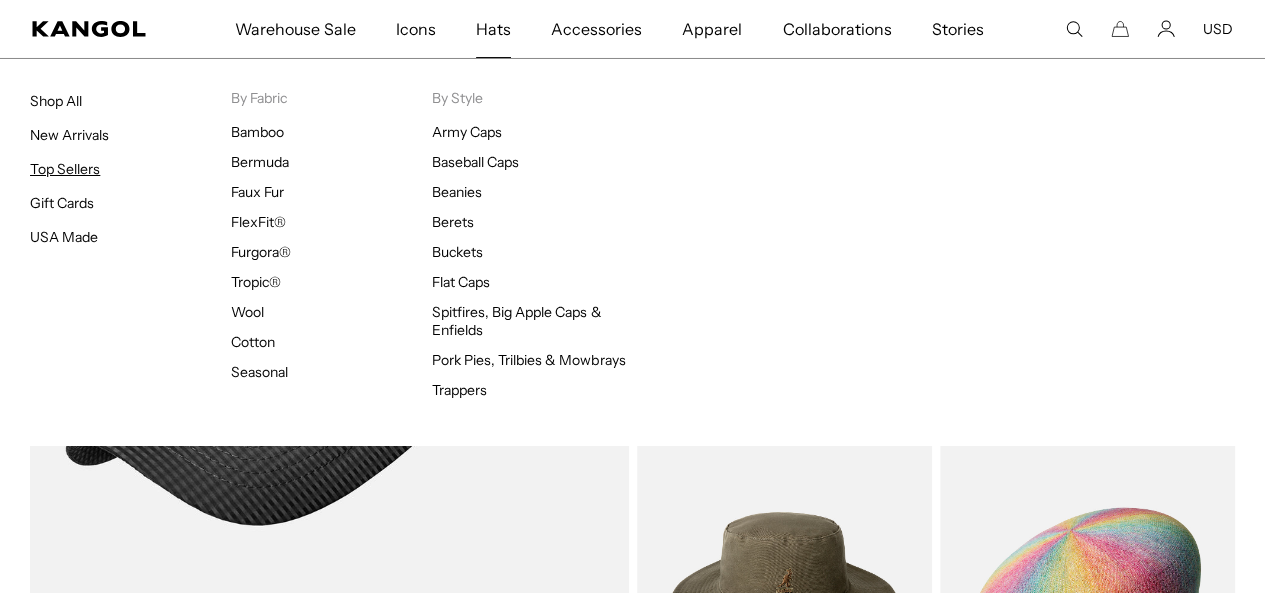 click on "Top Sellers" at bounding box center (65, 169) 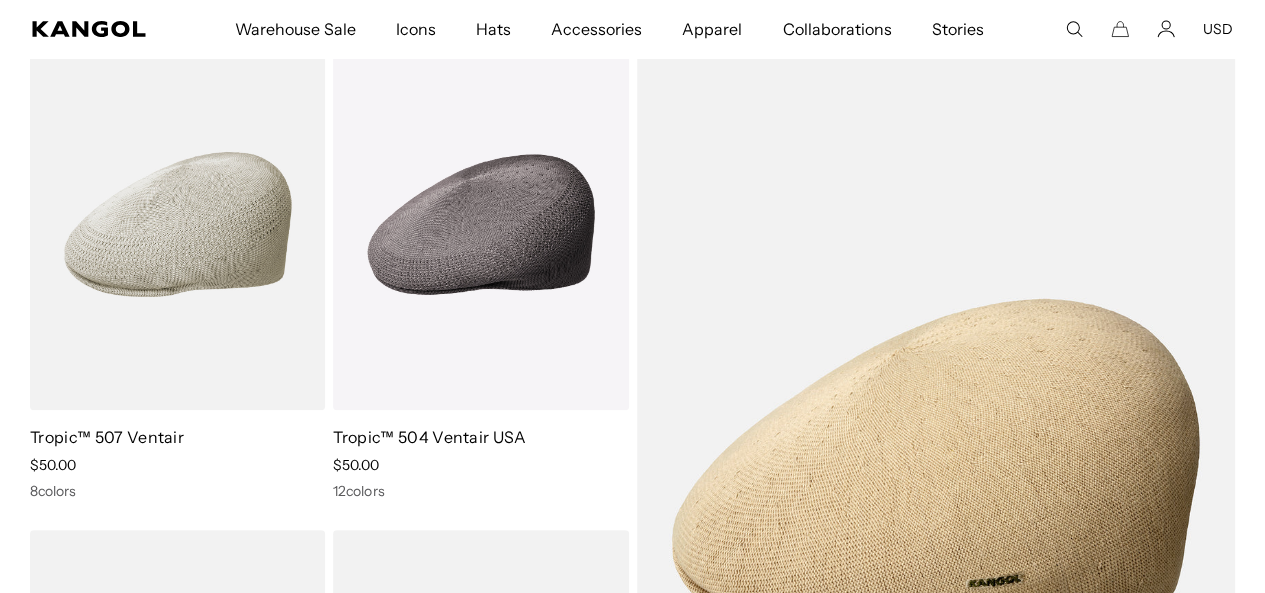 scroll, scrollTop: 184, scrollLeft: 0, axis: vertical 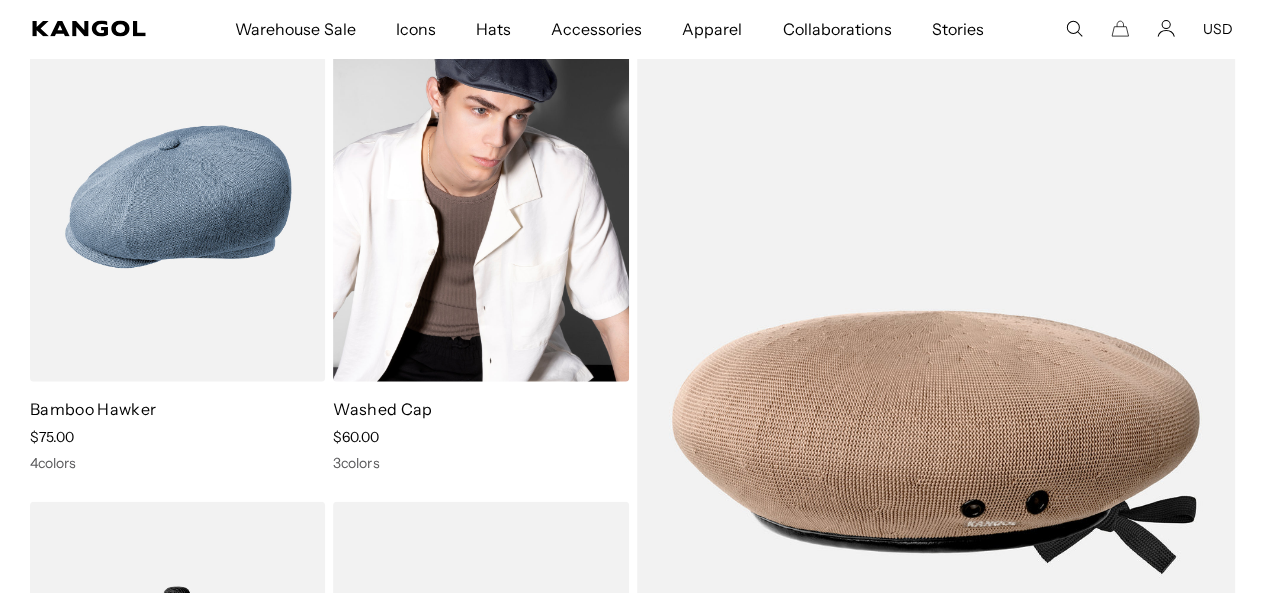 click at bounding box center (480, 197) 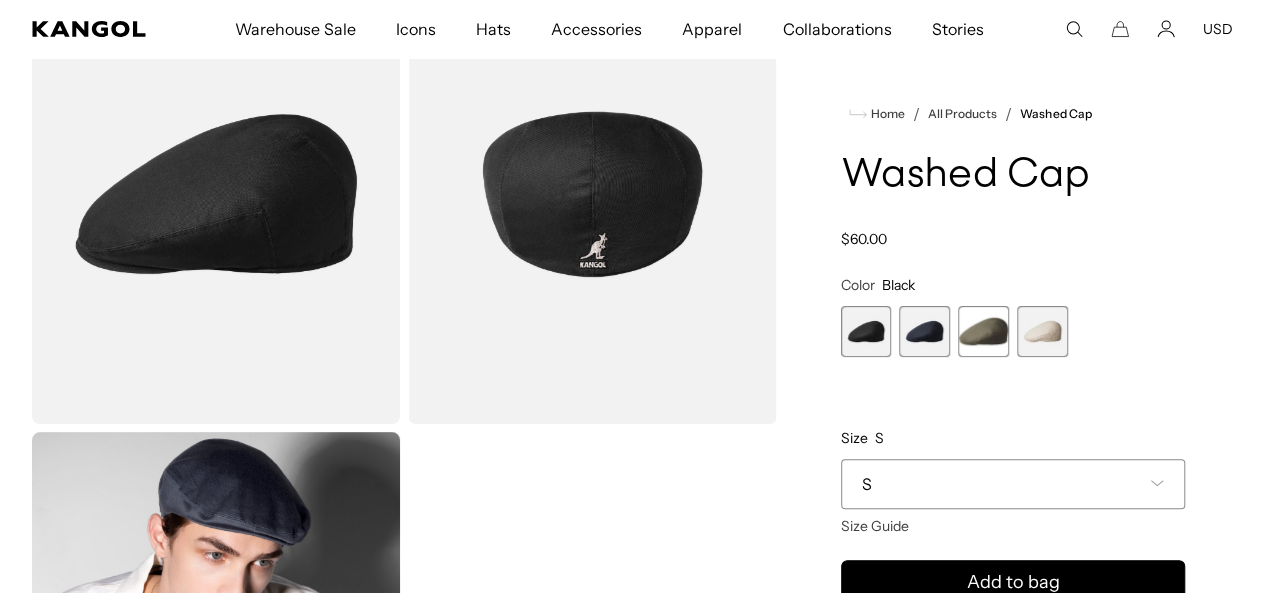 scroll, scrollTop: 0, scrollLeft: 0, axis: both 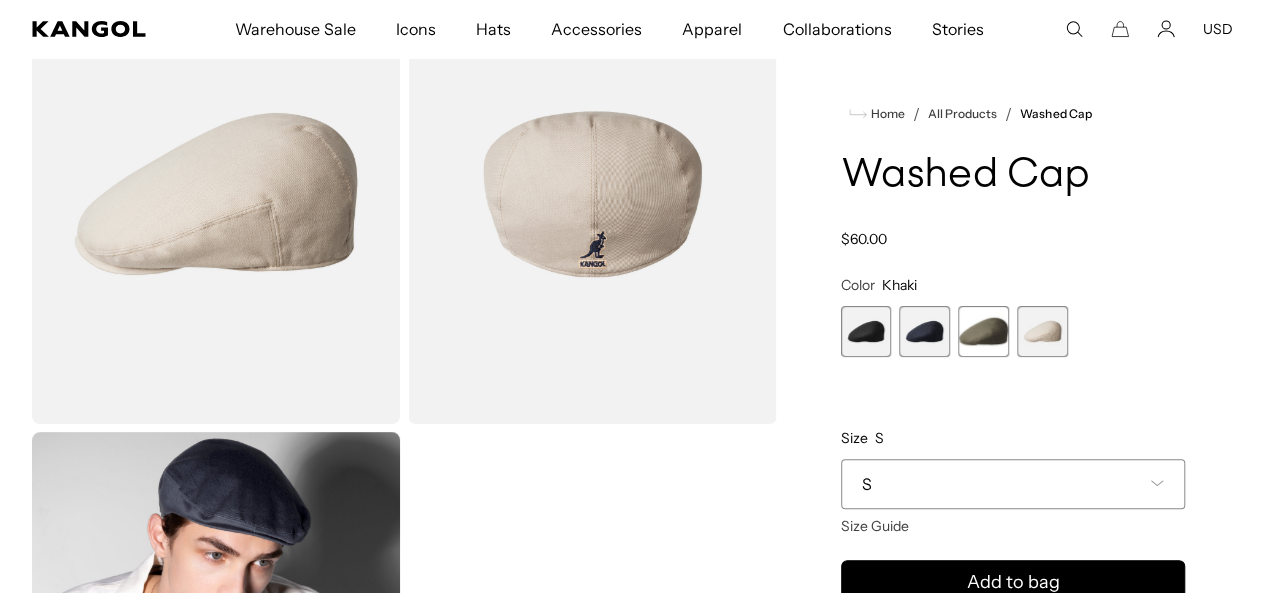 click at bounding box center [983, 331] 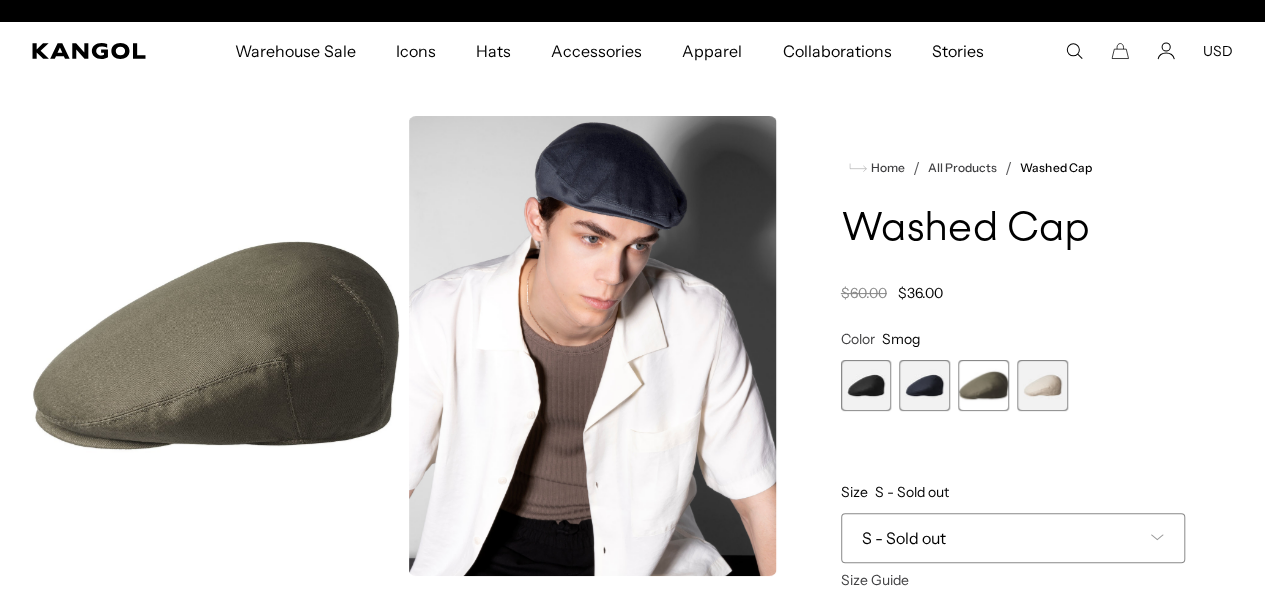 scroll, scrollTop: 1, scrollLeft: 0, axis: vertical 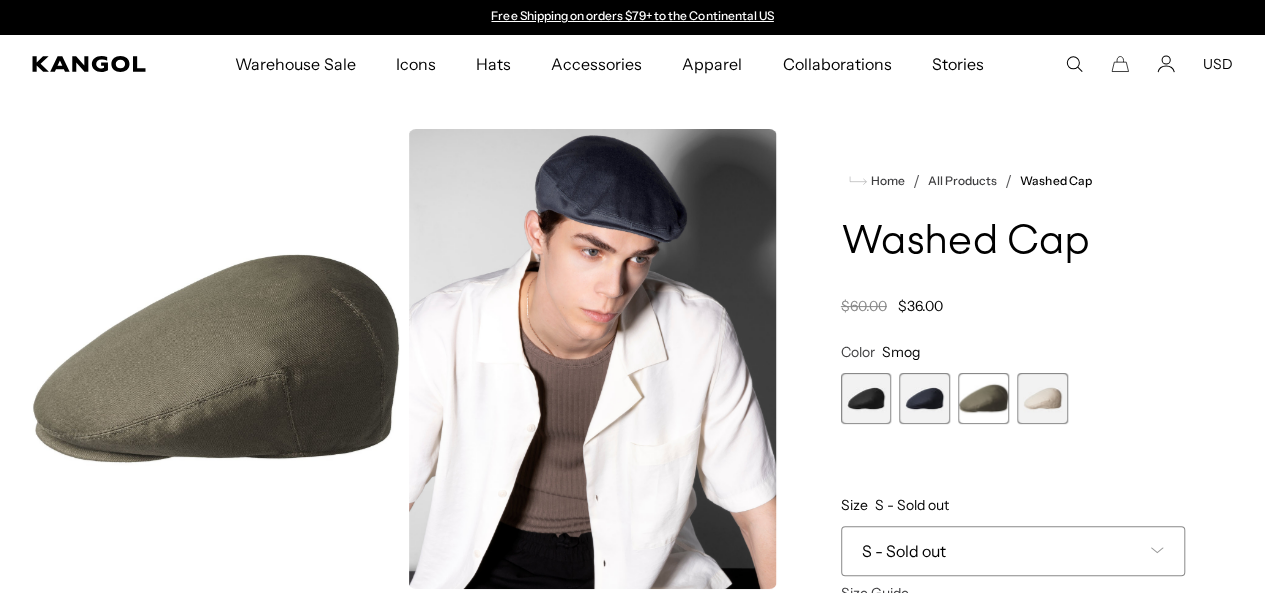 click at bounding box center (924, 398) 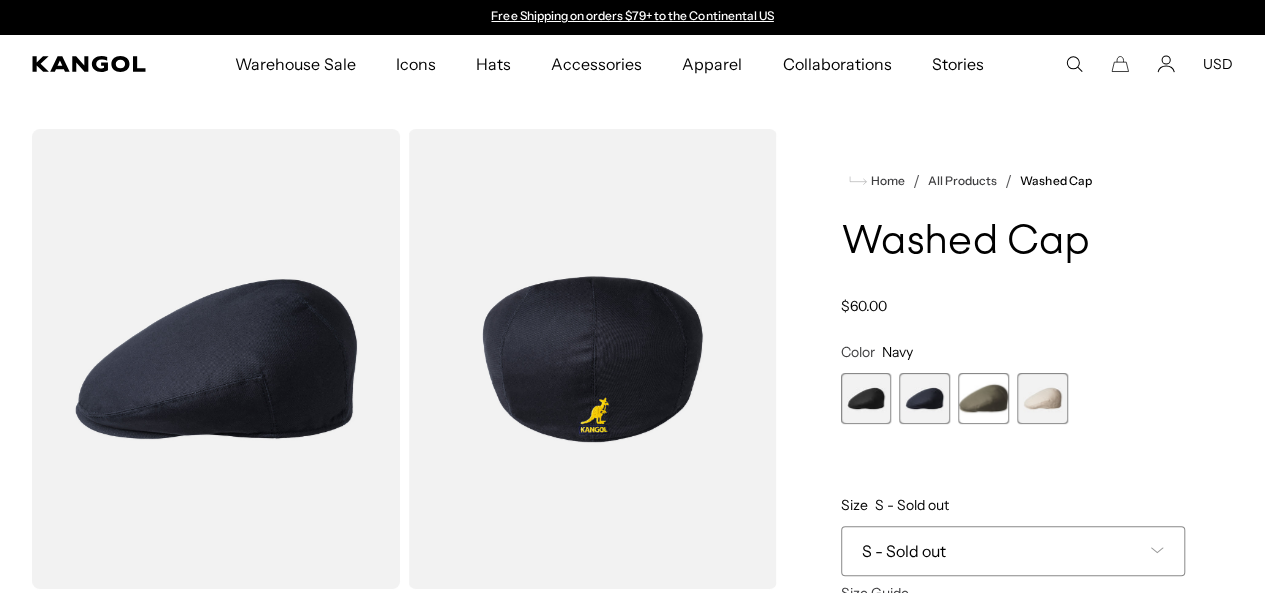 click at bounding box center (866, 398) 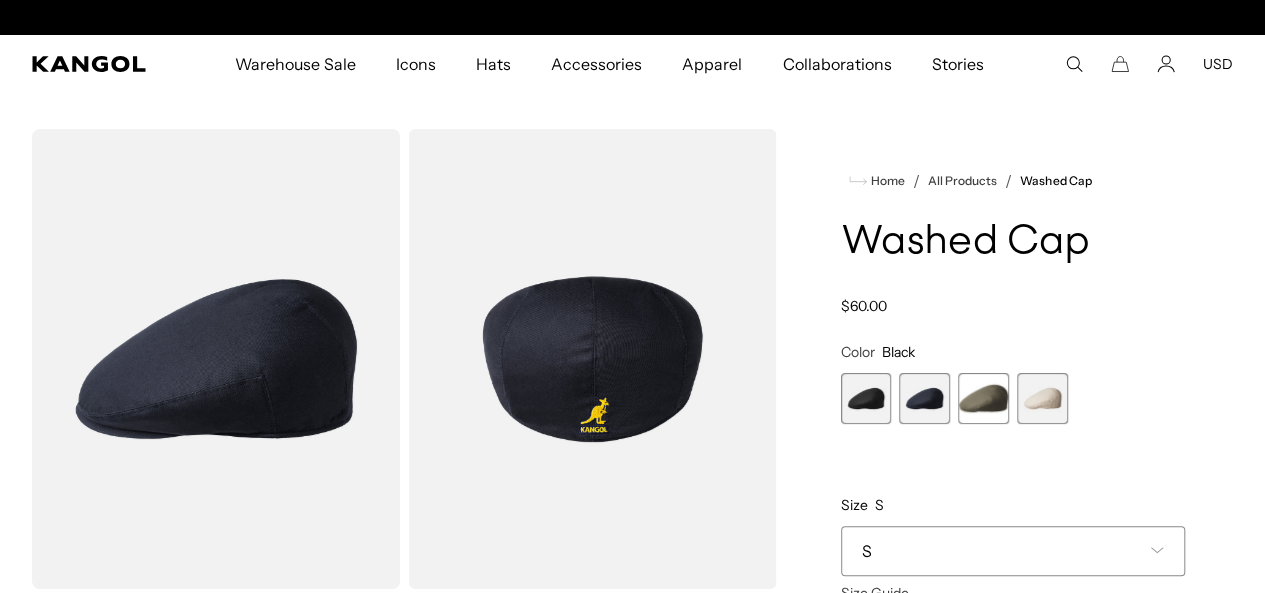 scroll, scrollTop: 0, scrollLeft: 412, axis: horizontal 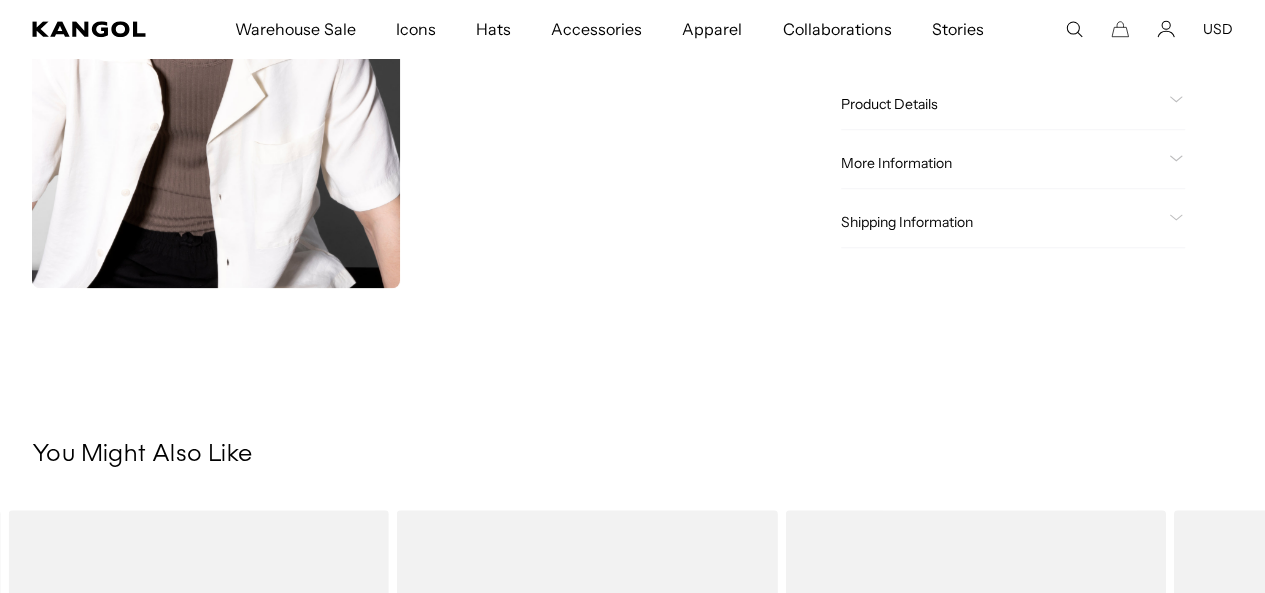 click on "Home
/
All Products
/
Washed Cap
Washed Cap
Regular price
$60.00
Regular price
Sale price
$60.00
Color
Black
Previous
Next
Black
Variant sold out or unavailable
Navy
Variant sold out or unavailable" at bounding box center (1013, -177) 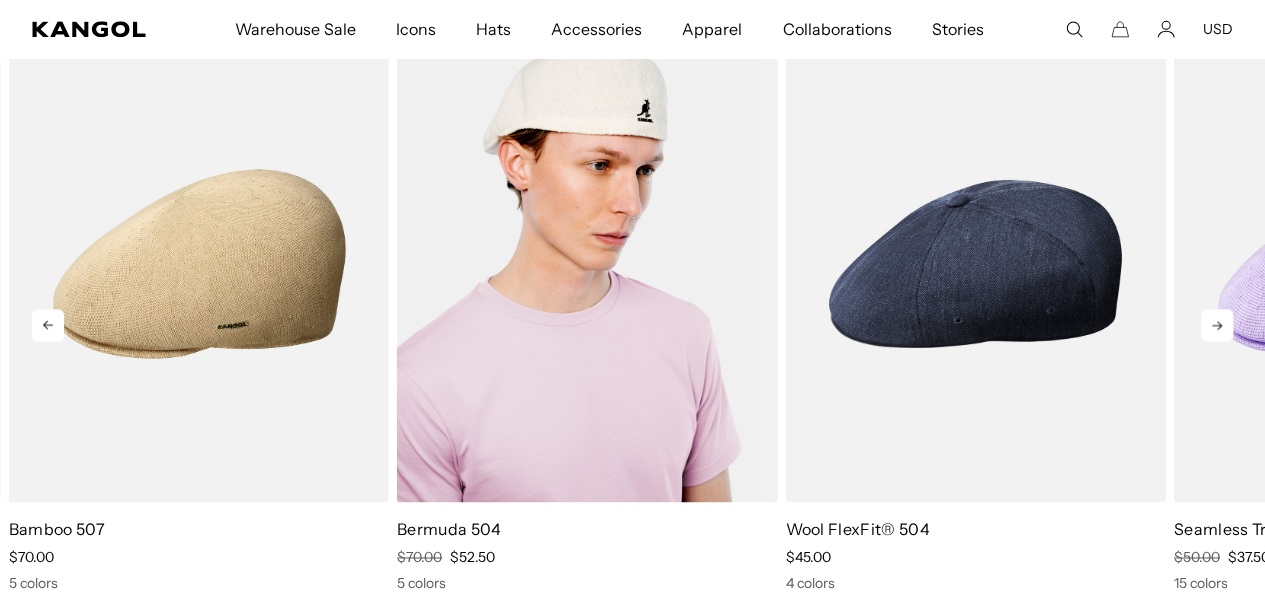 scroll, scrollTop: 1255, scrollLeft: 0, axis: vertical 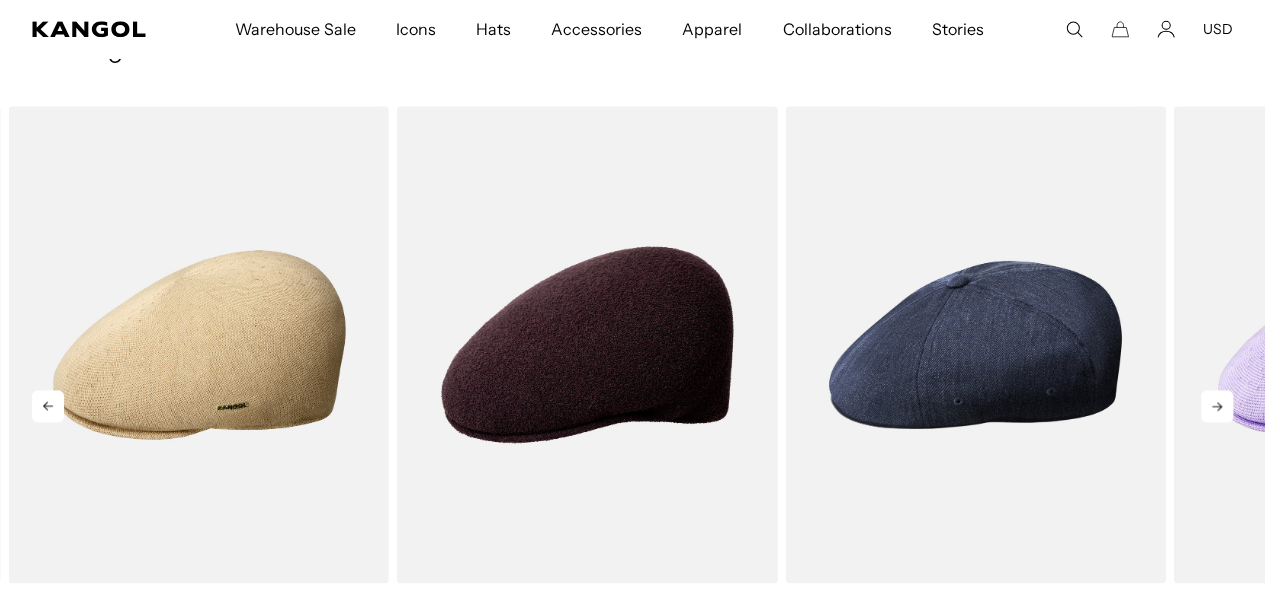 click 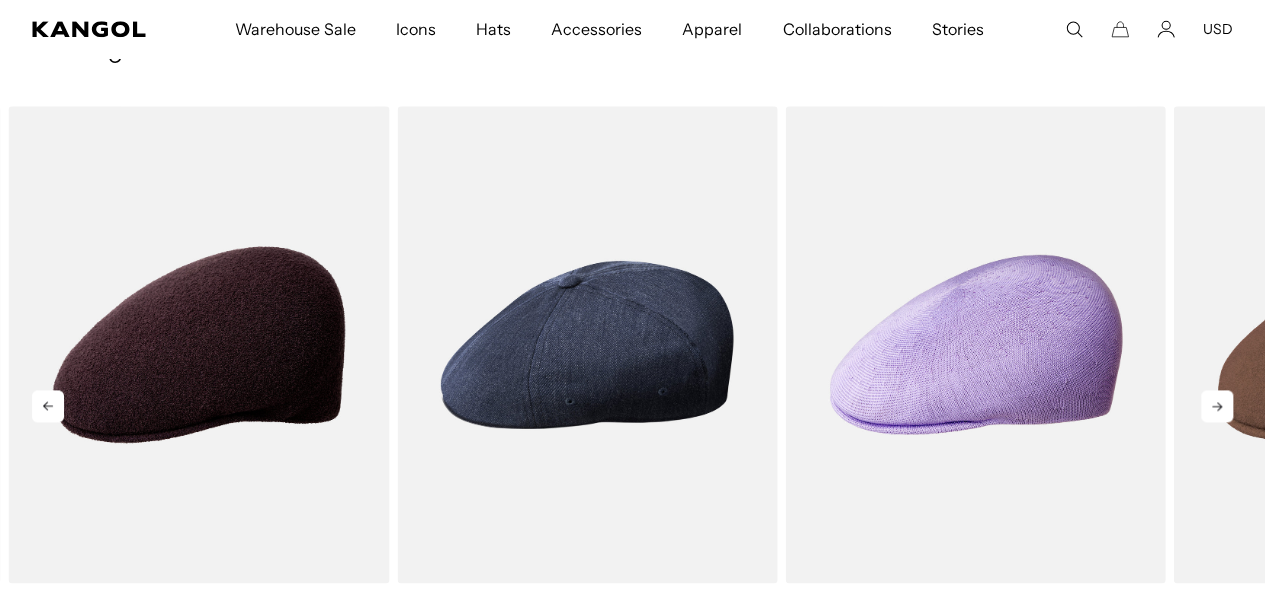 click 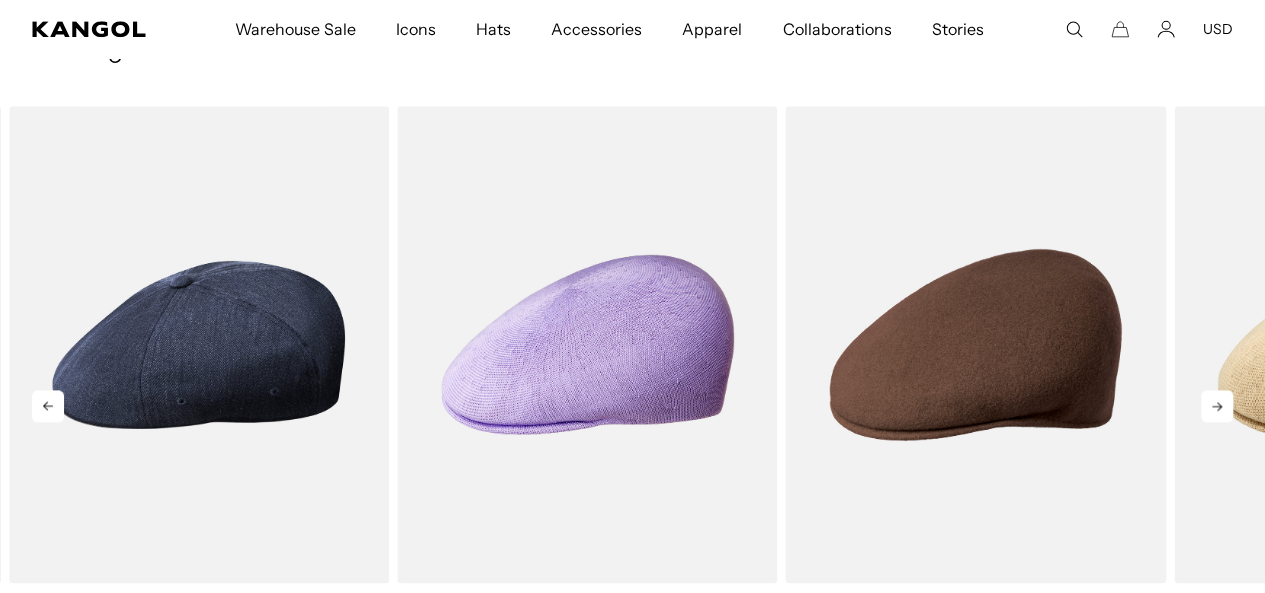 click 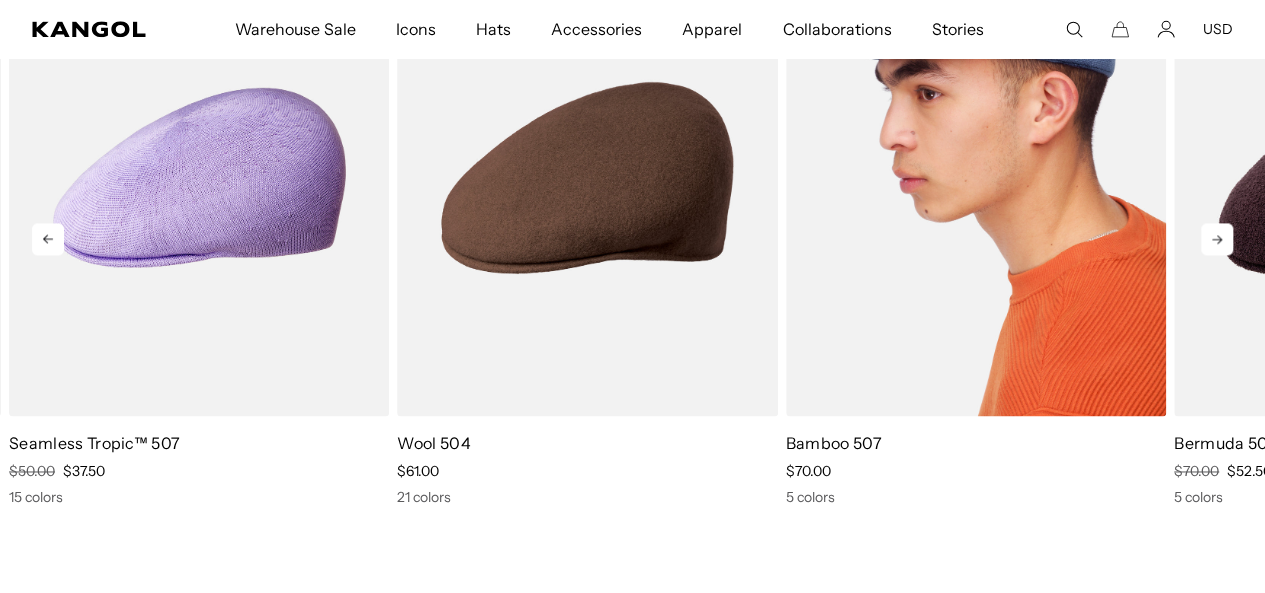 scroll, scrollTop: 1343, scrollLeft: 0, axis: vertical 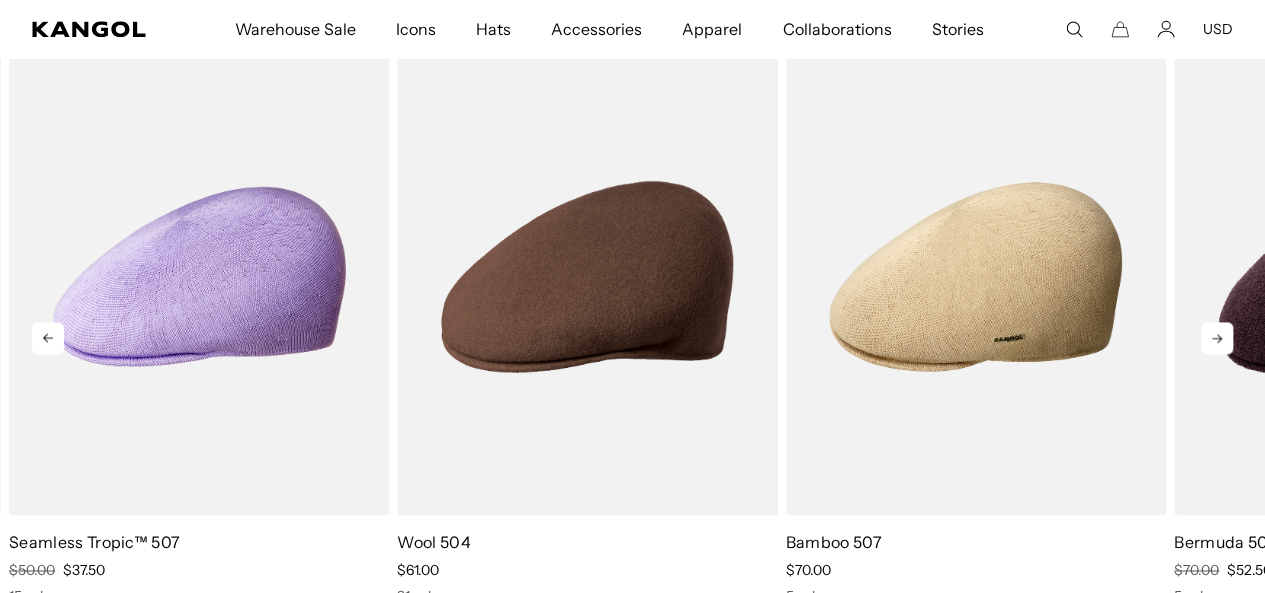 click 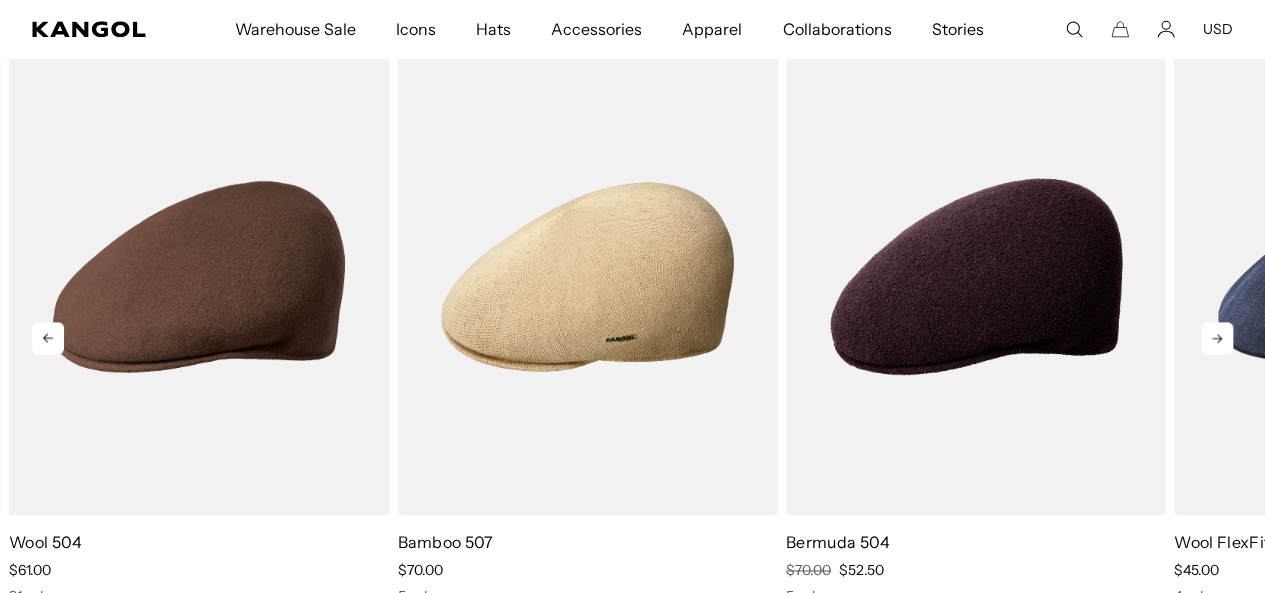 click 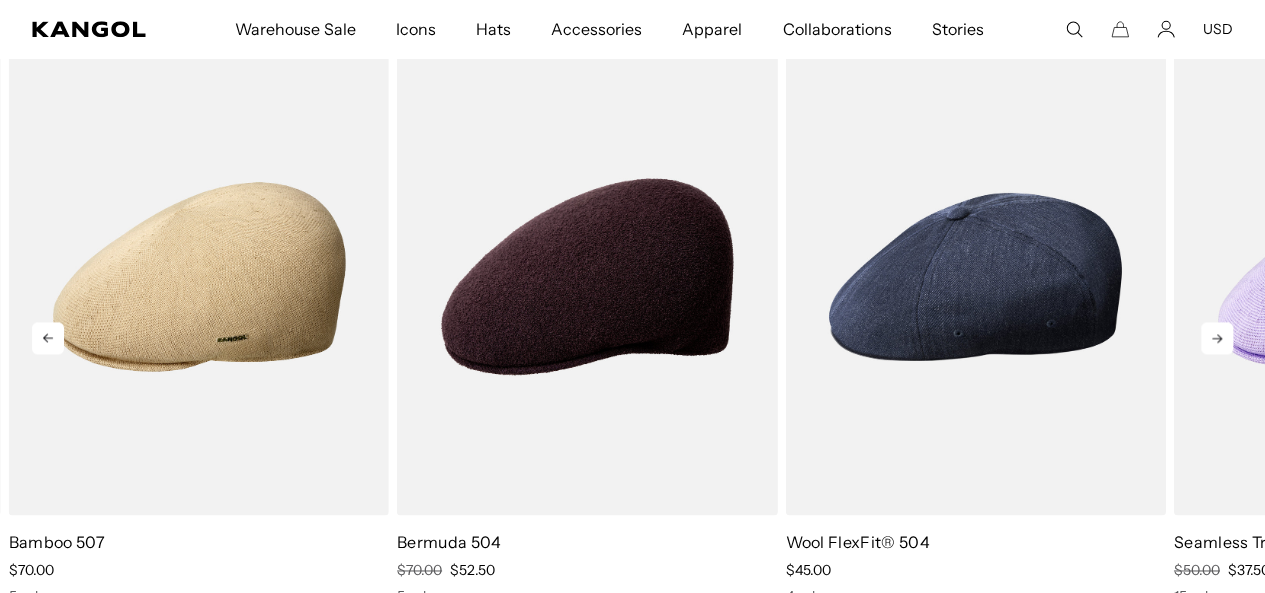 click 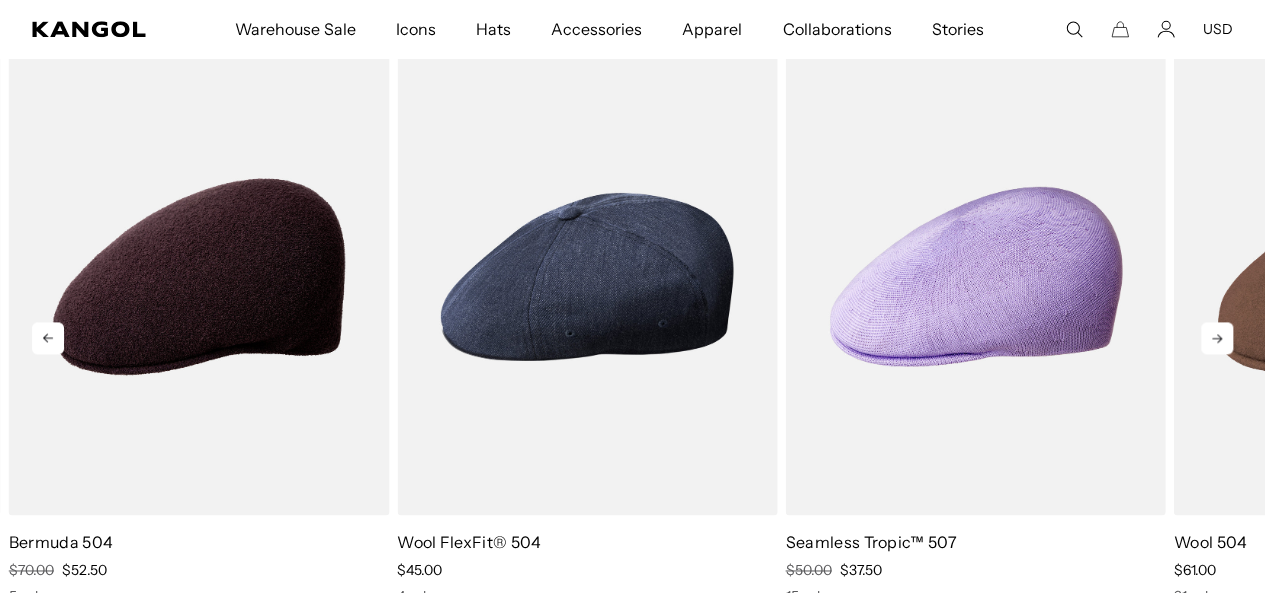 click 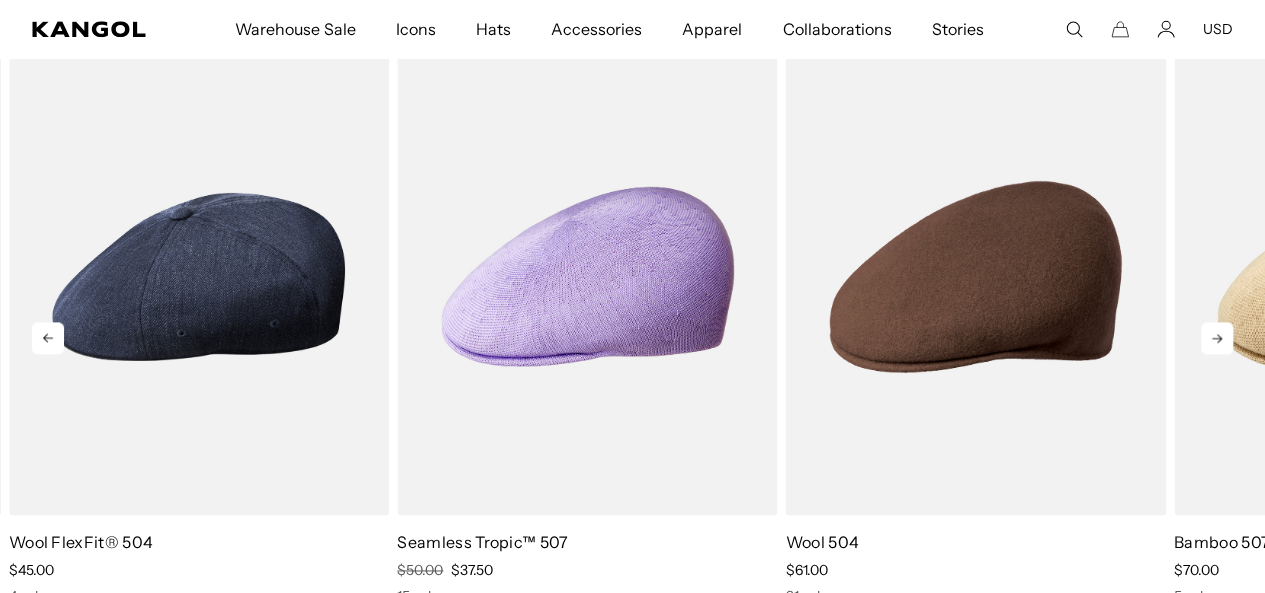 click 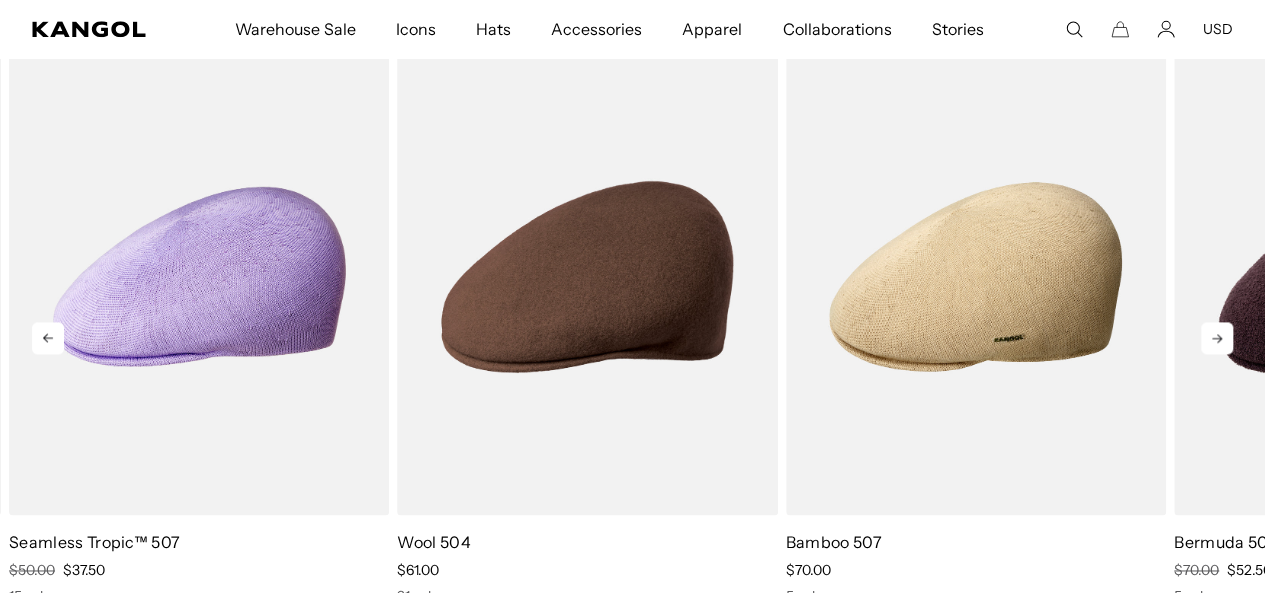 click 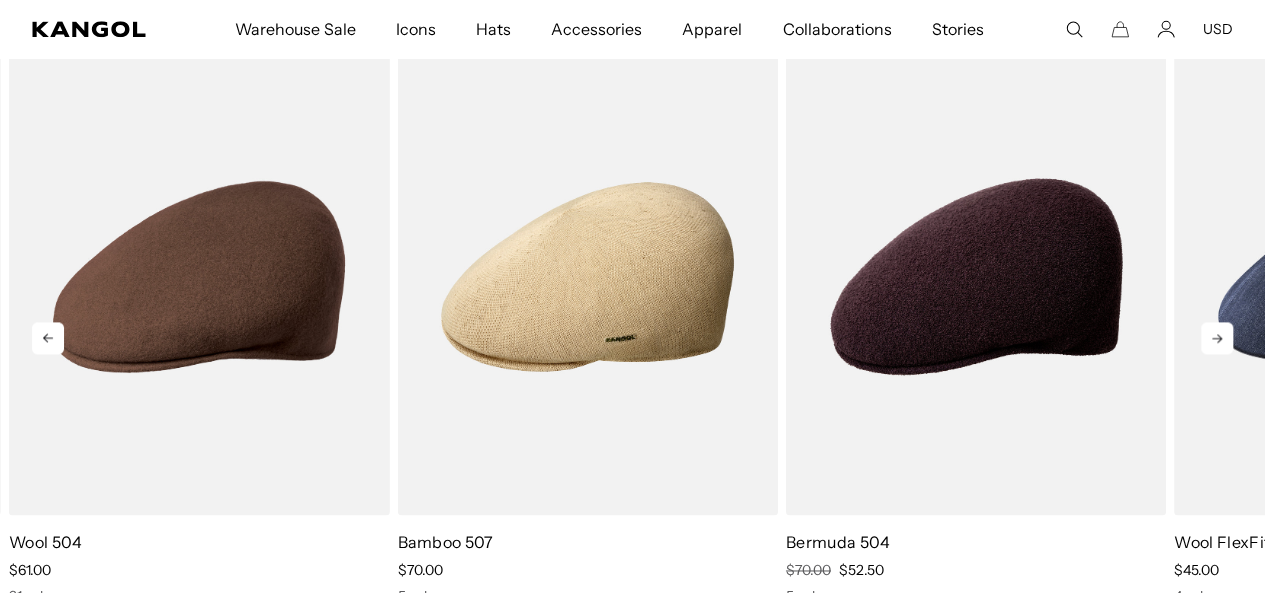 click 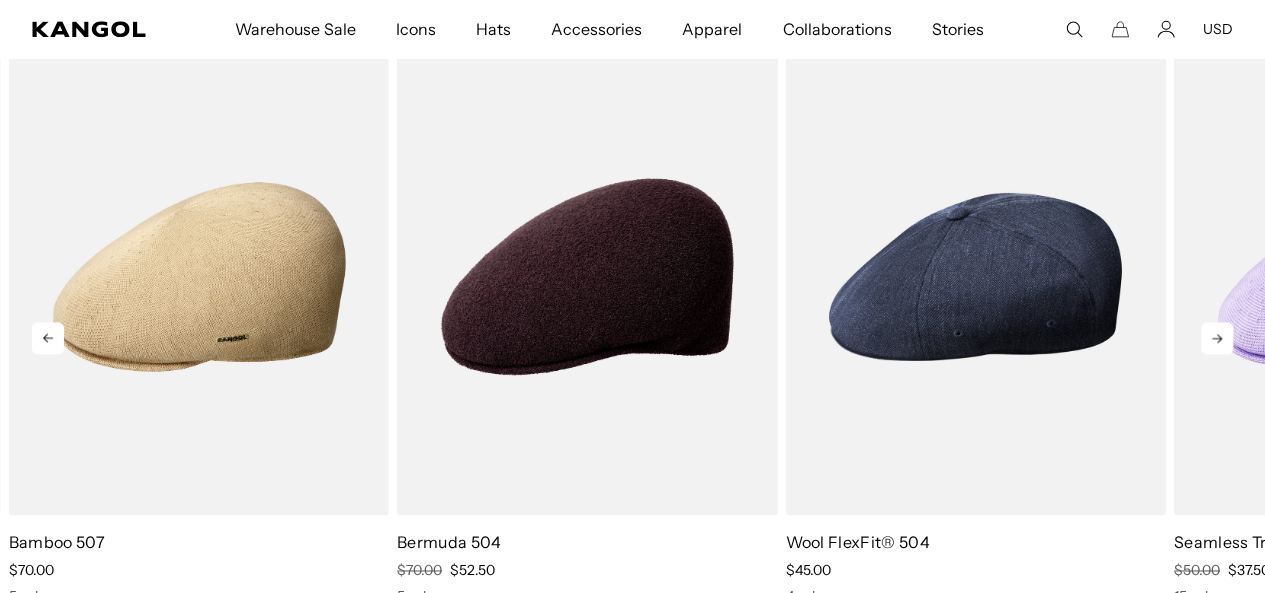 scroll, scrollTop: 0, scrollLeft: 0, axis: both 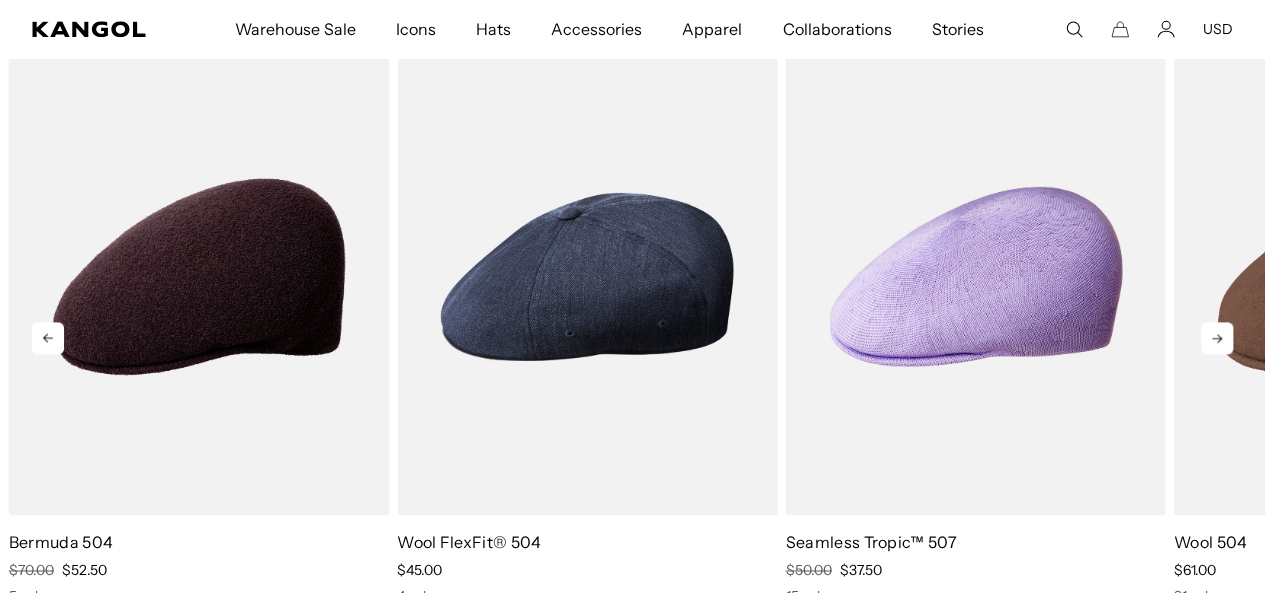 click 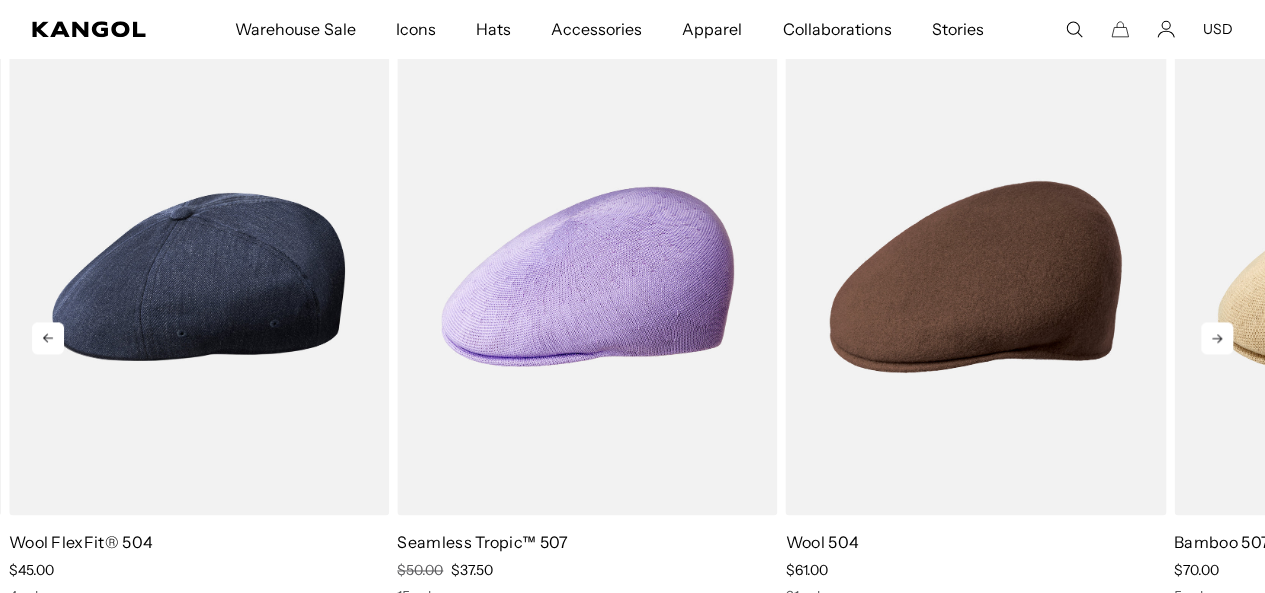 click 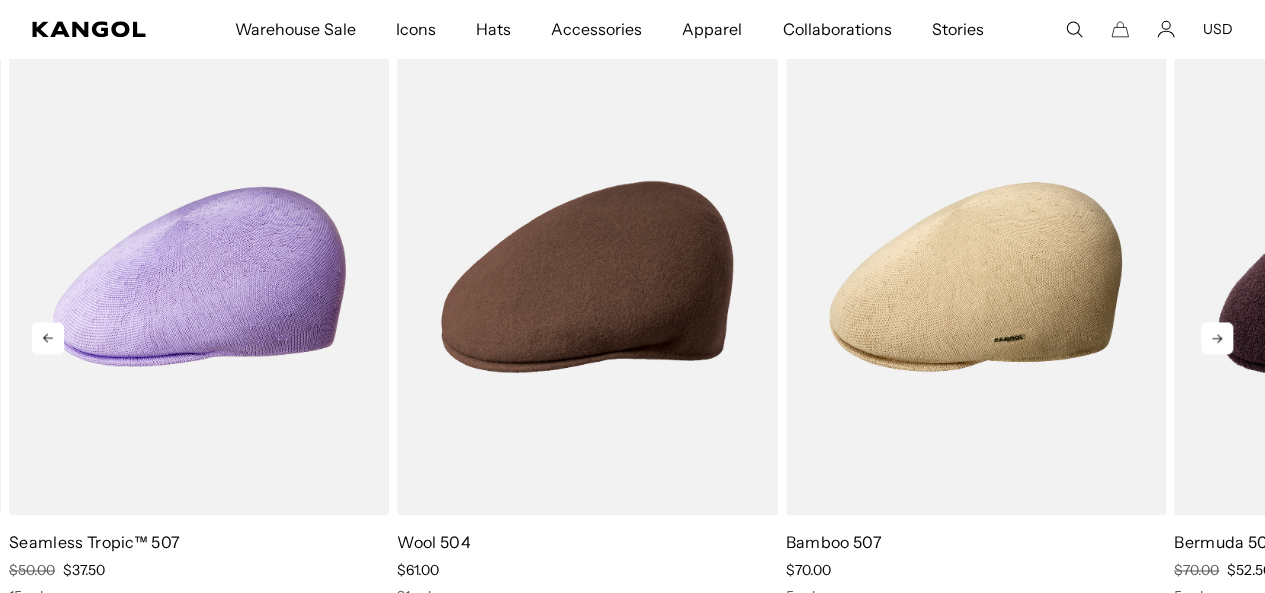 click 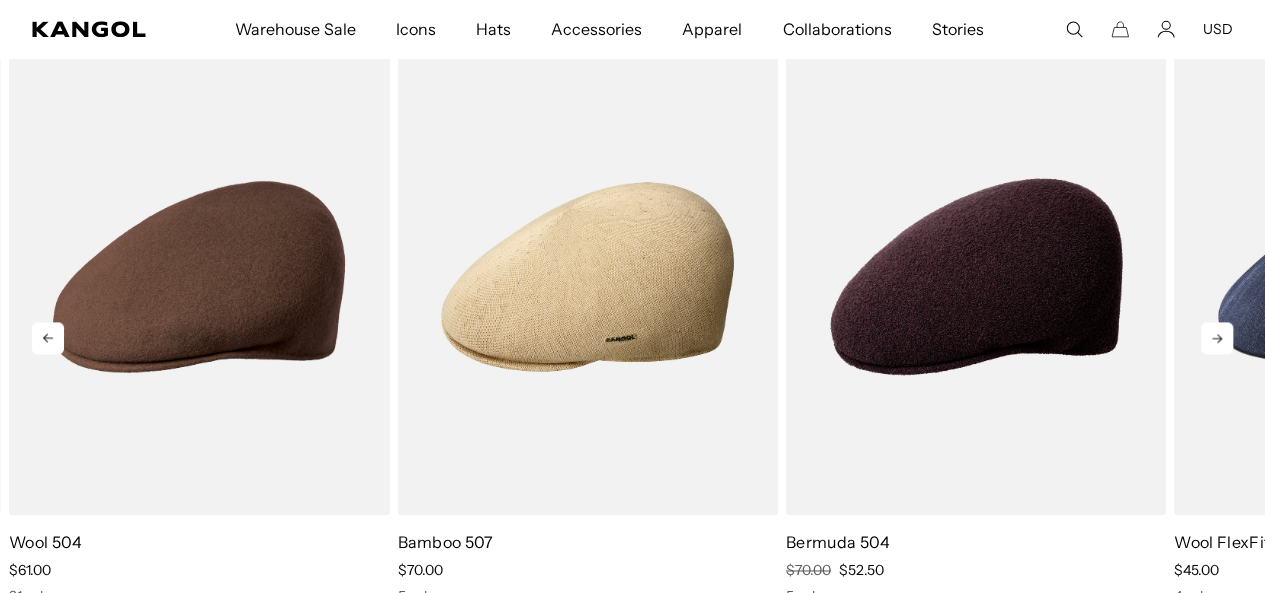 click 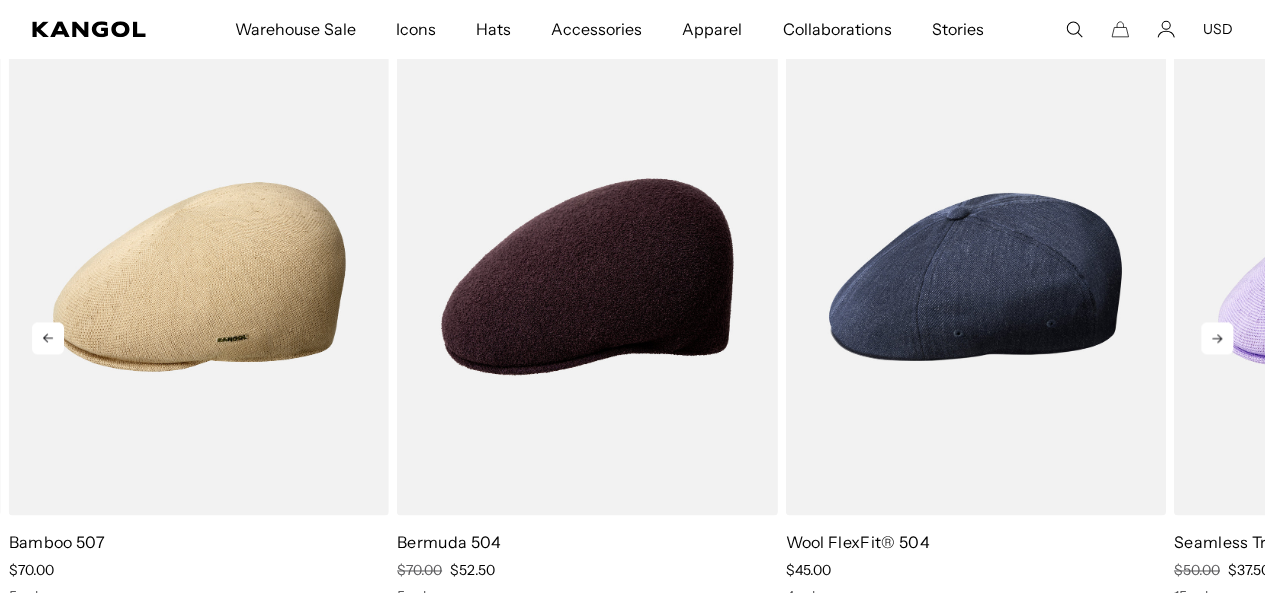 click 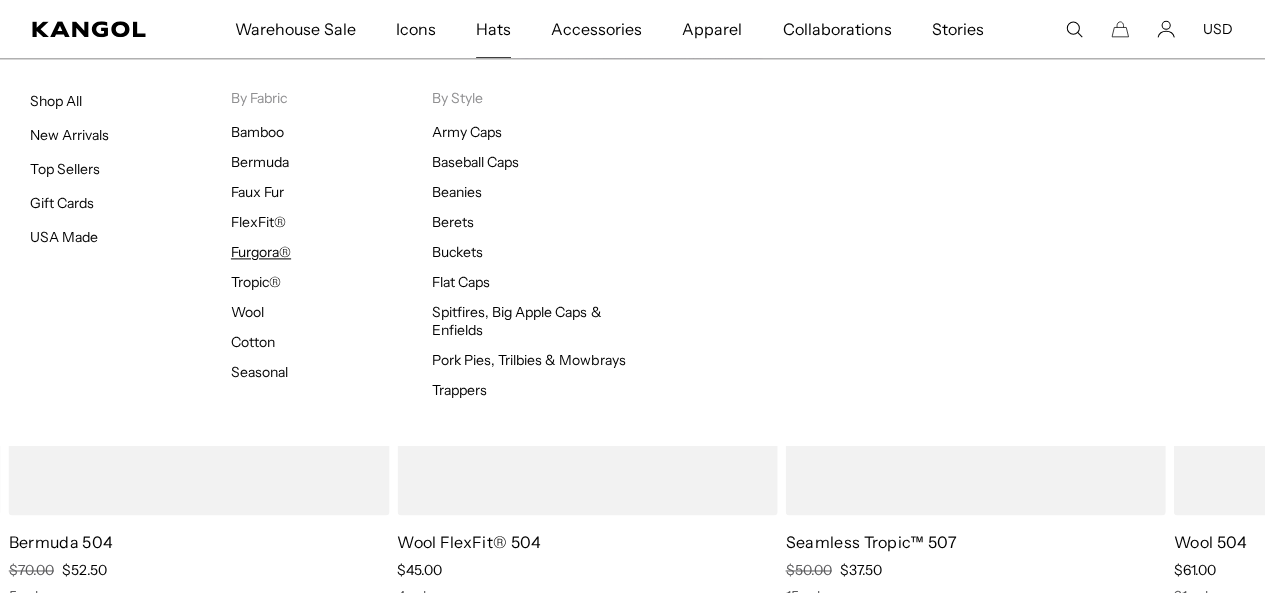 scroll, scrollTop: 0, scrollLeft: 0, axis: both 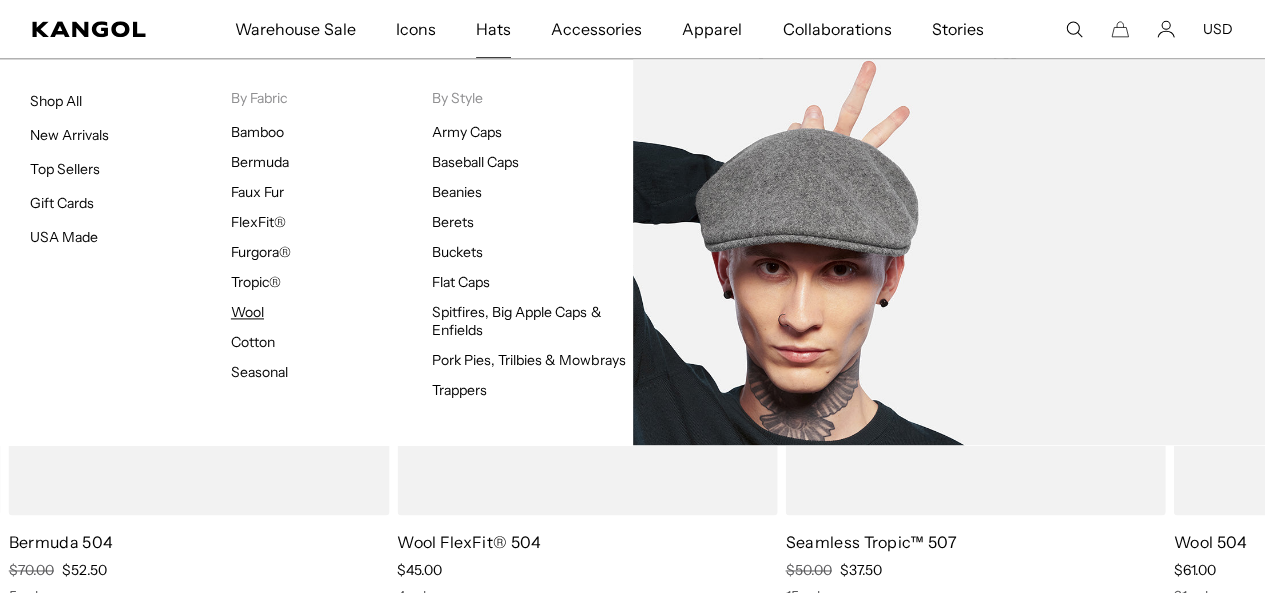 click on "Wool" at bounding box center [247, 312] 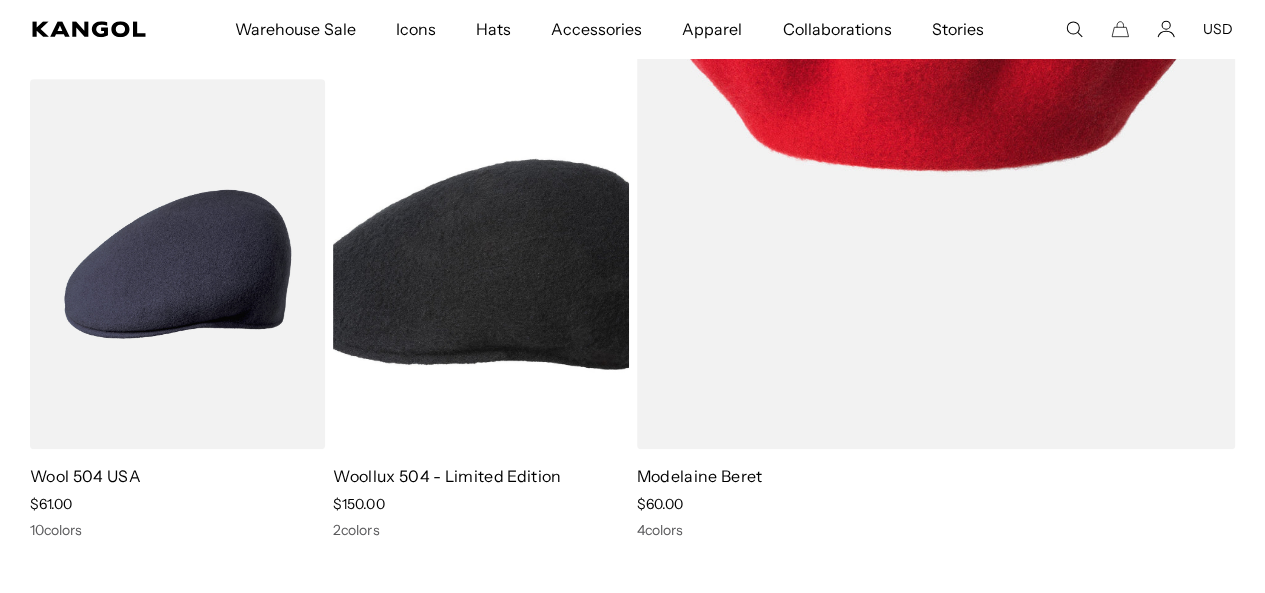 scroll, scrollTop: 675, scrollLeft: 0, axis: vertical 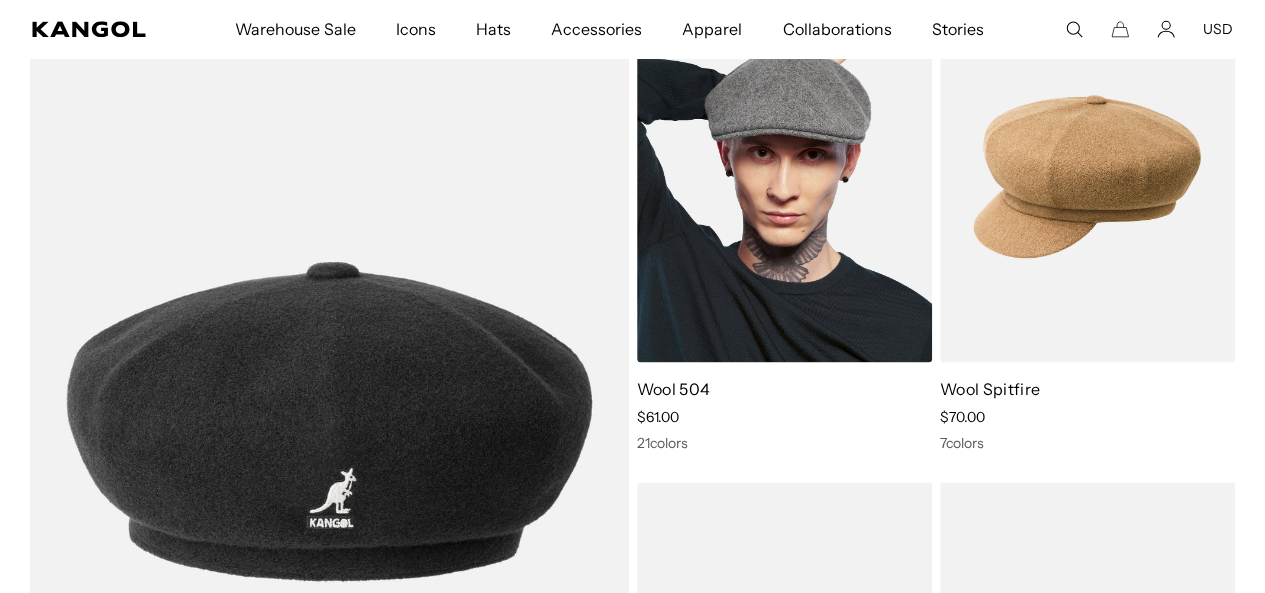click at bounding box center (784, 176) 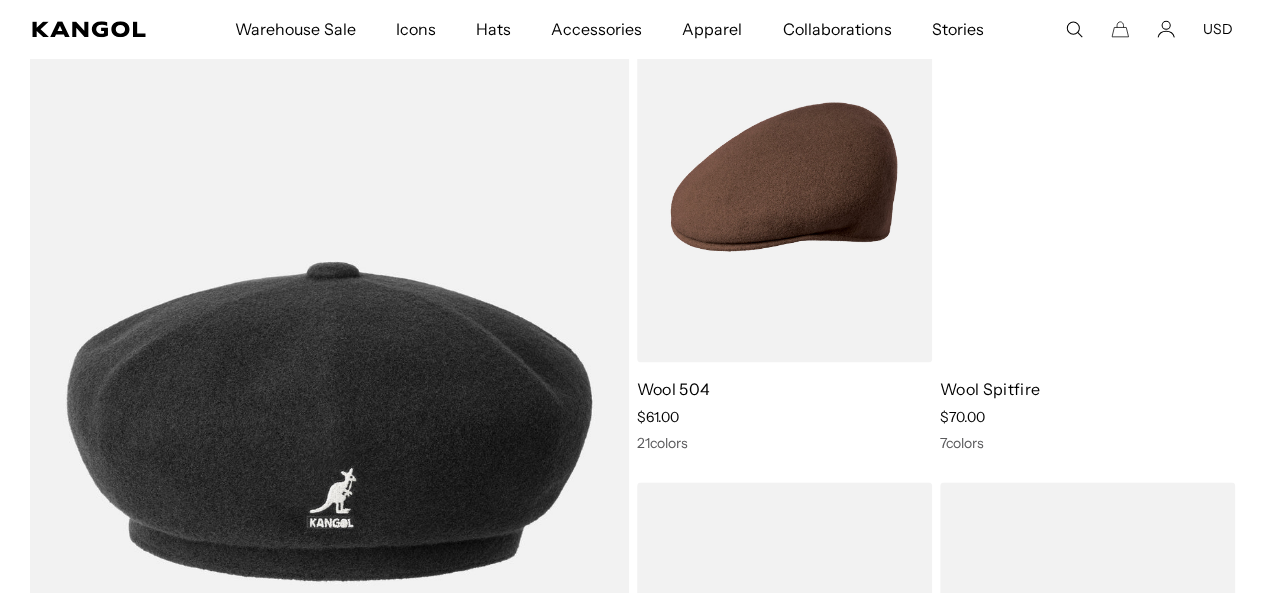 scroll, scrollTop: 0, scrollLeft: 412, axis: horizontal 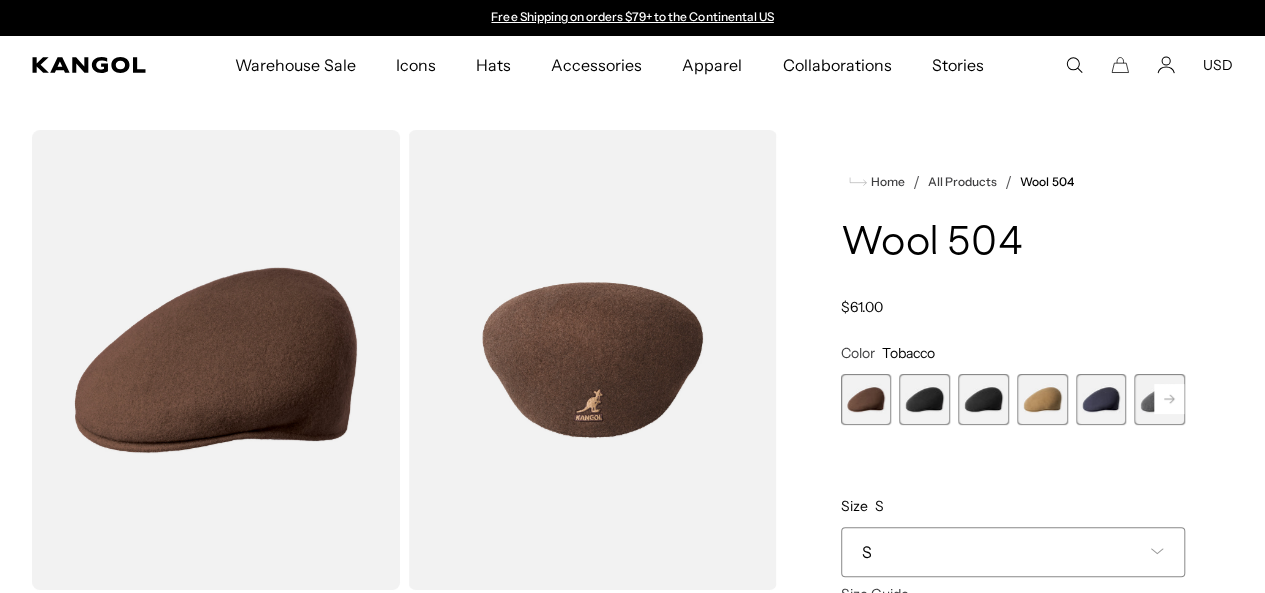 click at bounding box center (924, 399) 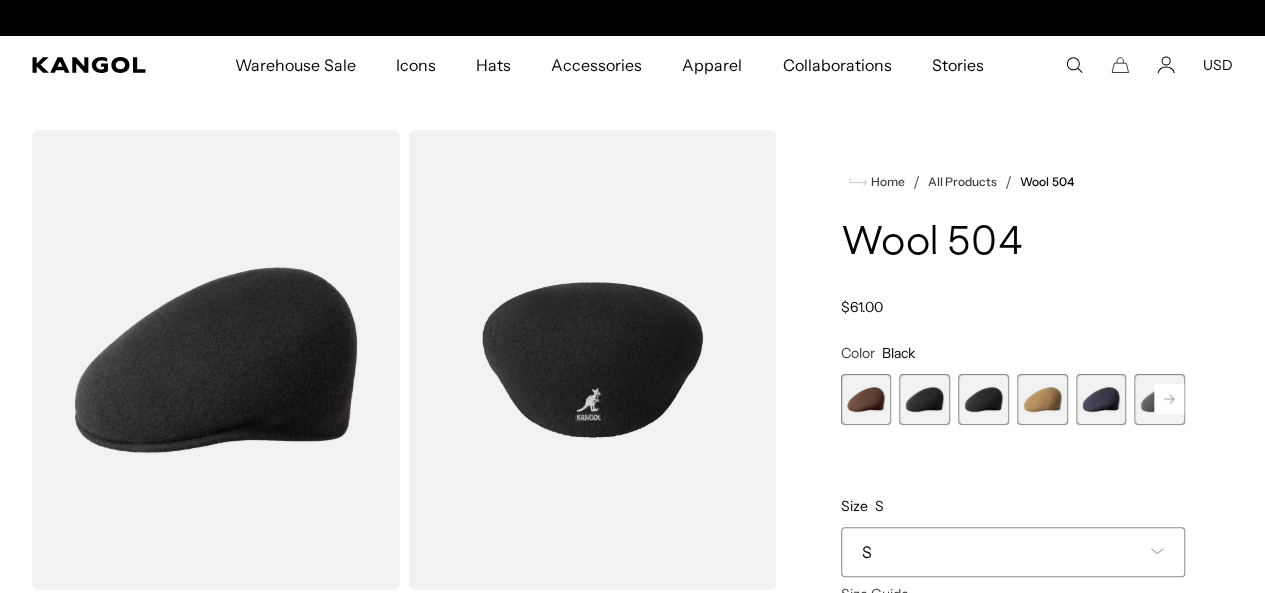 scroll, scrollTop: 0, scrollLeft: 0, axis: both 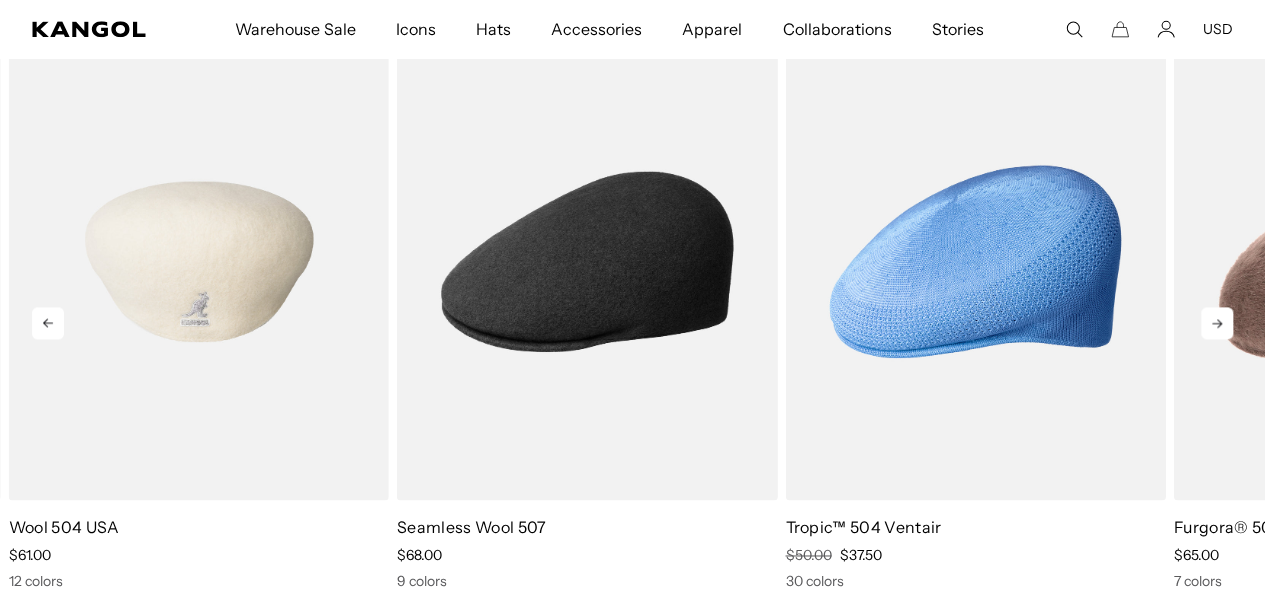 click at bounding box center (199, 261) 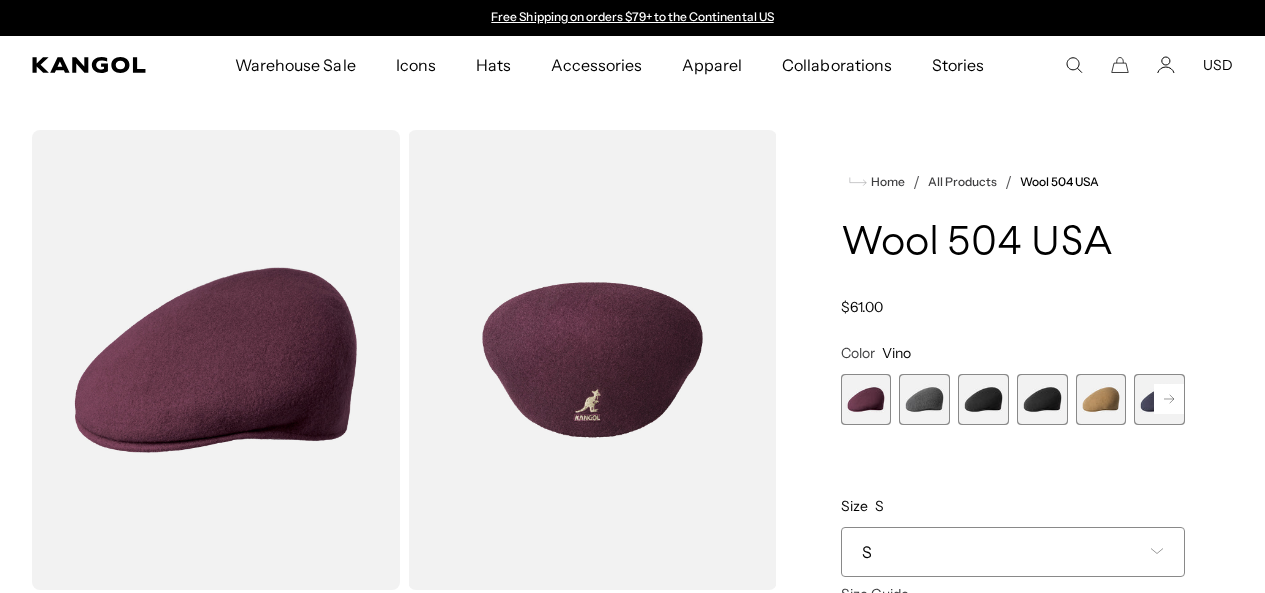 scroll, scrollTop: 0, scrollLeft: 0, axis: both 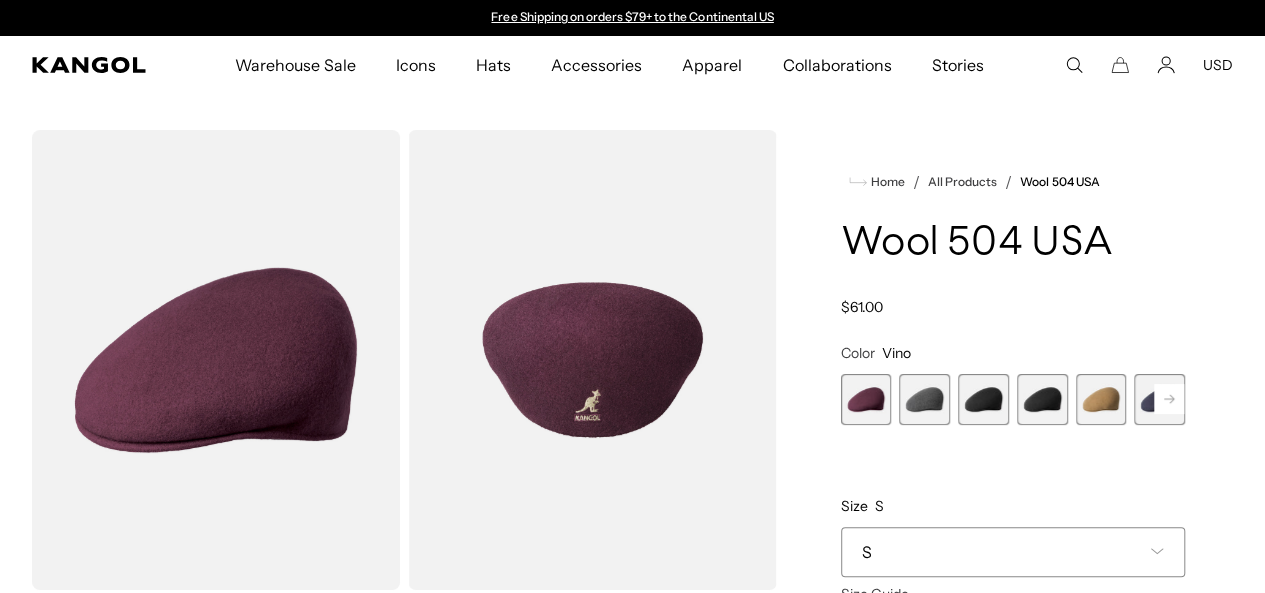 click at bounding box center (924, 399) 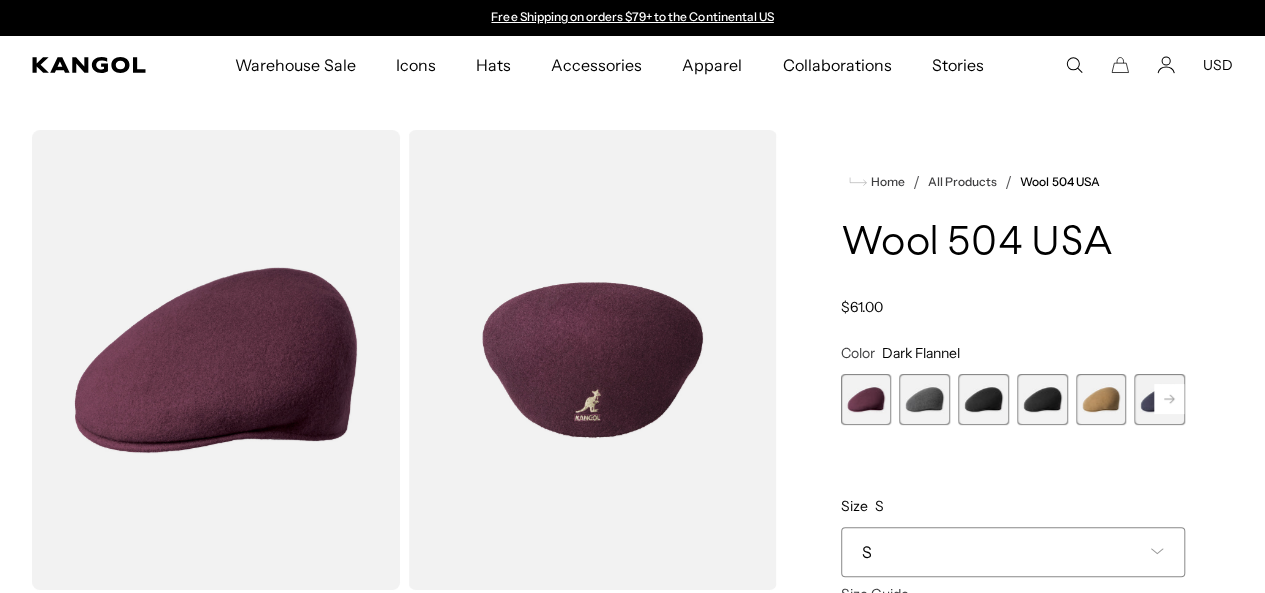 scroll, scrollTop: 0, scrollLeft: 0, axis: both 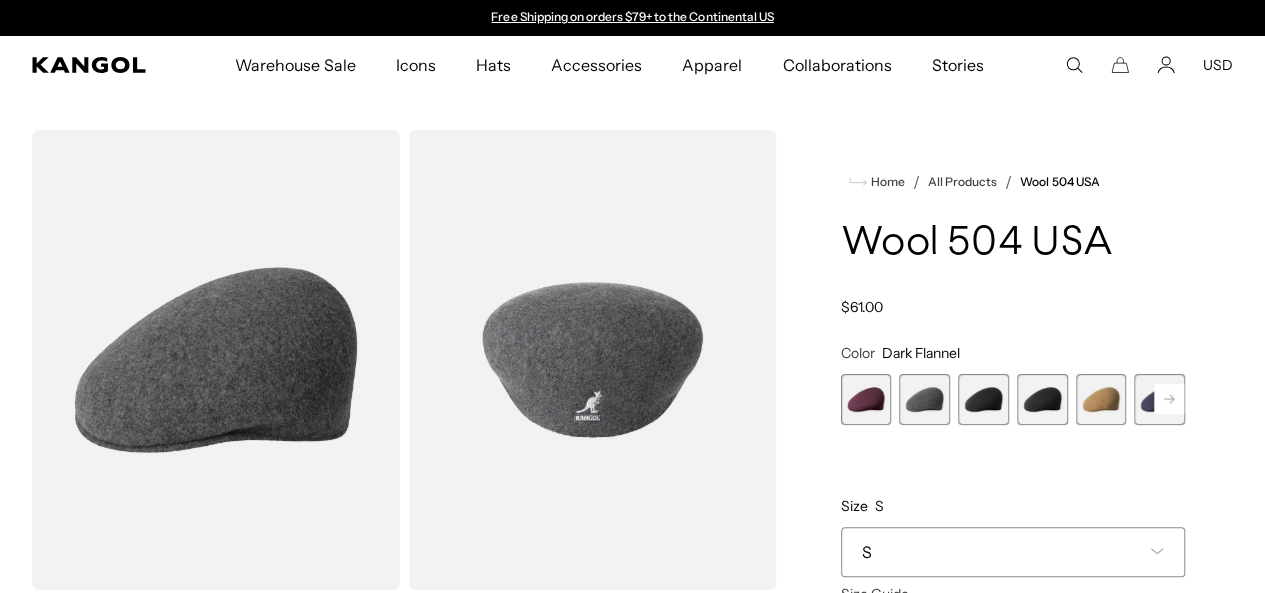 click at bounding box center (983, 399) 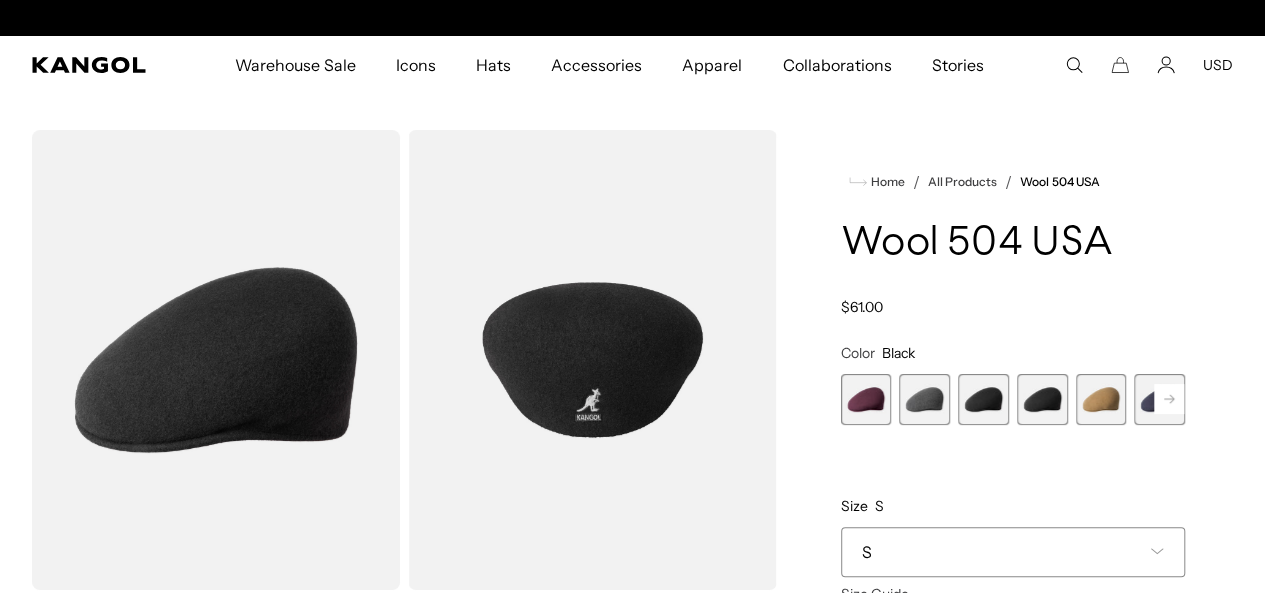scroll, scrollTop: 0, scrollLeft: 412, axis: horizontal 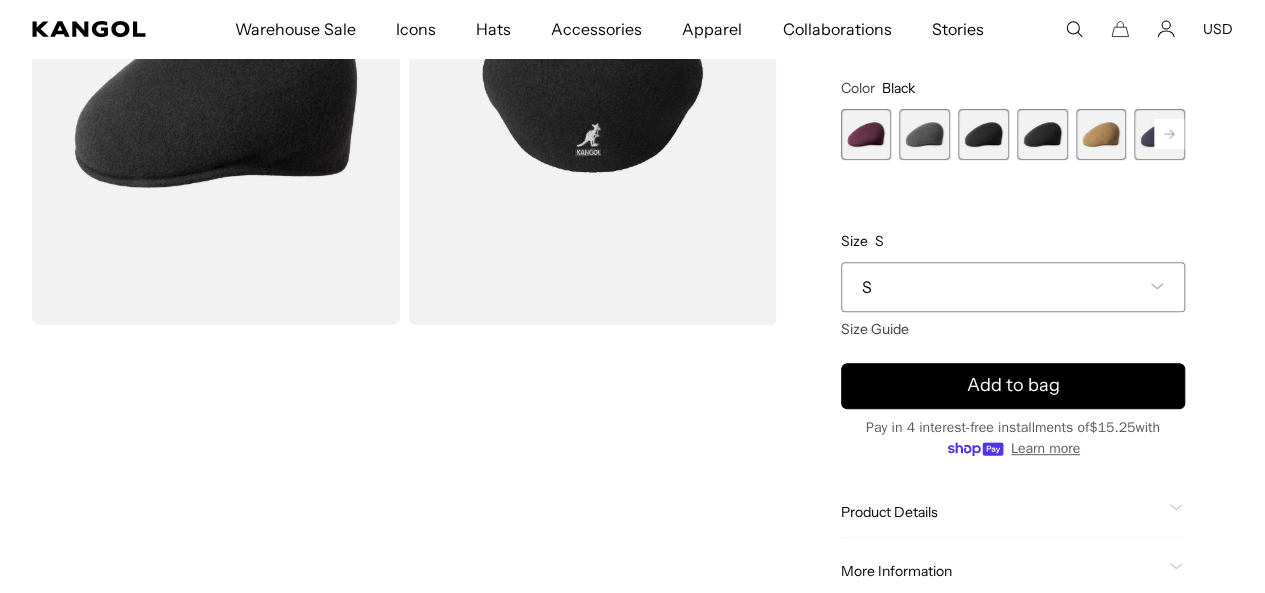 click on "S" at bounding box center [1013, 287] 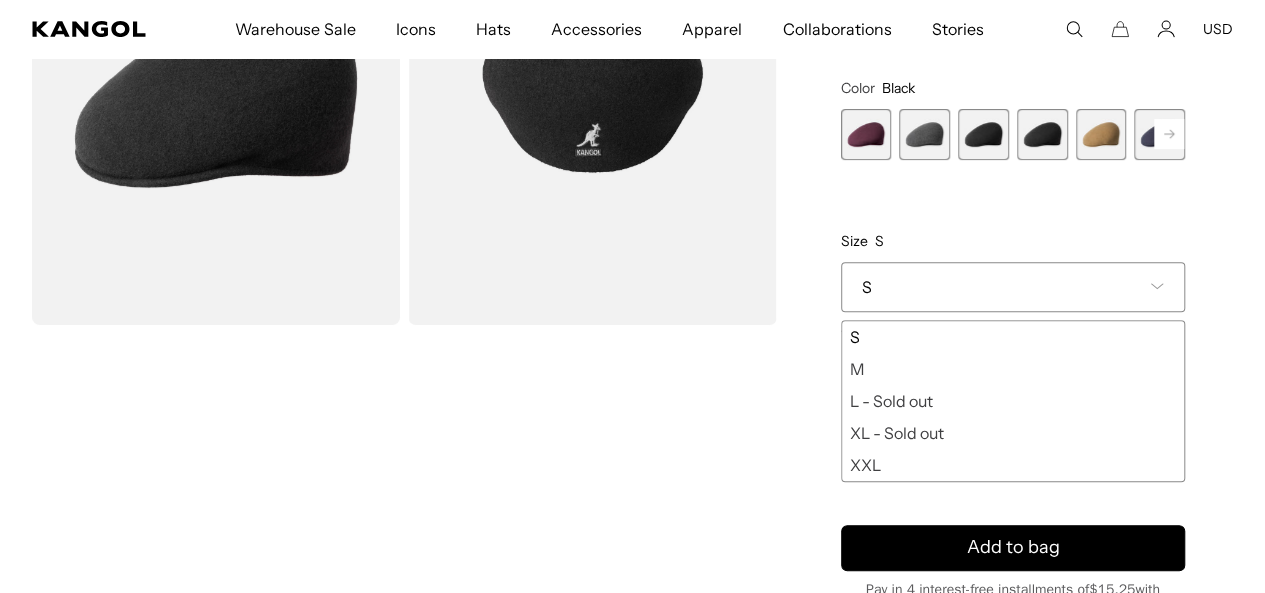 click on "S" at bounding box center (1013, 337) 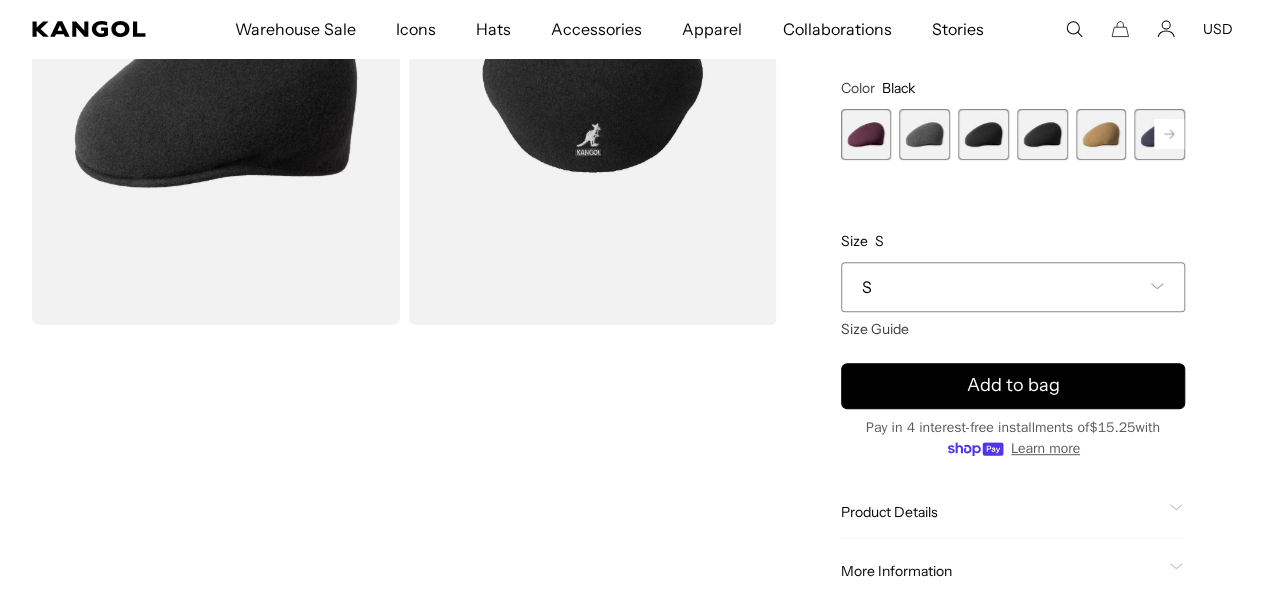 scroll, scrollTop: 0, scrollLeft: 412, axis: horizontal 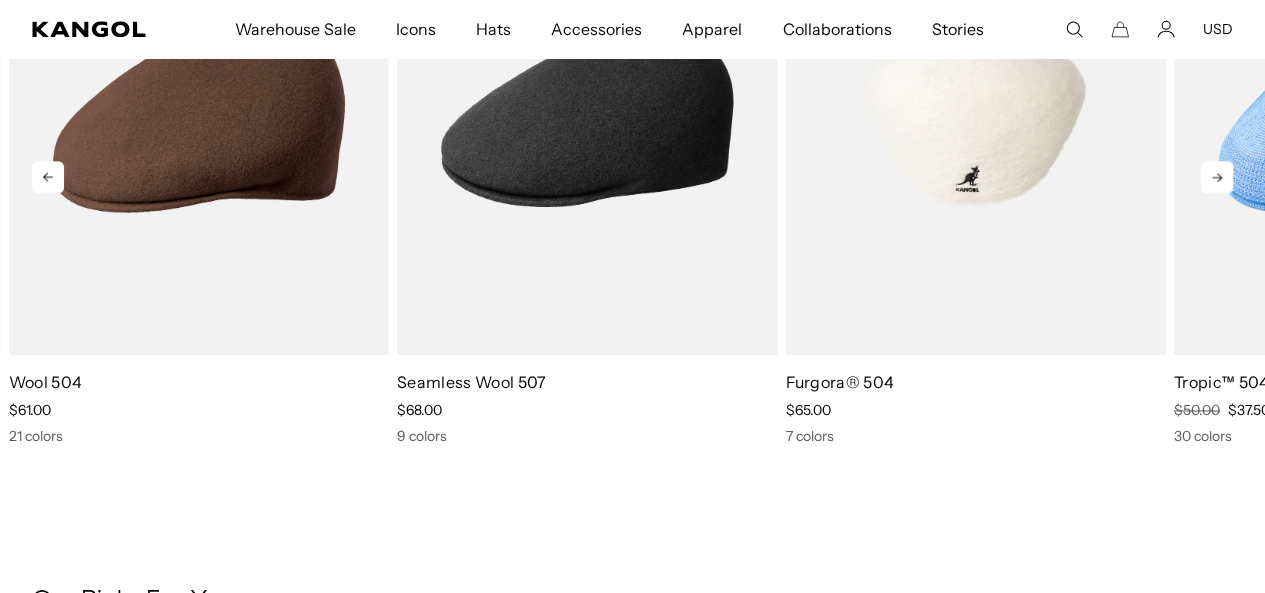 click at bounding box center [975, 116] 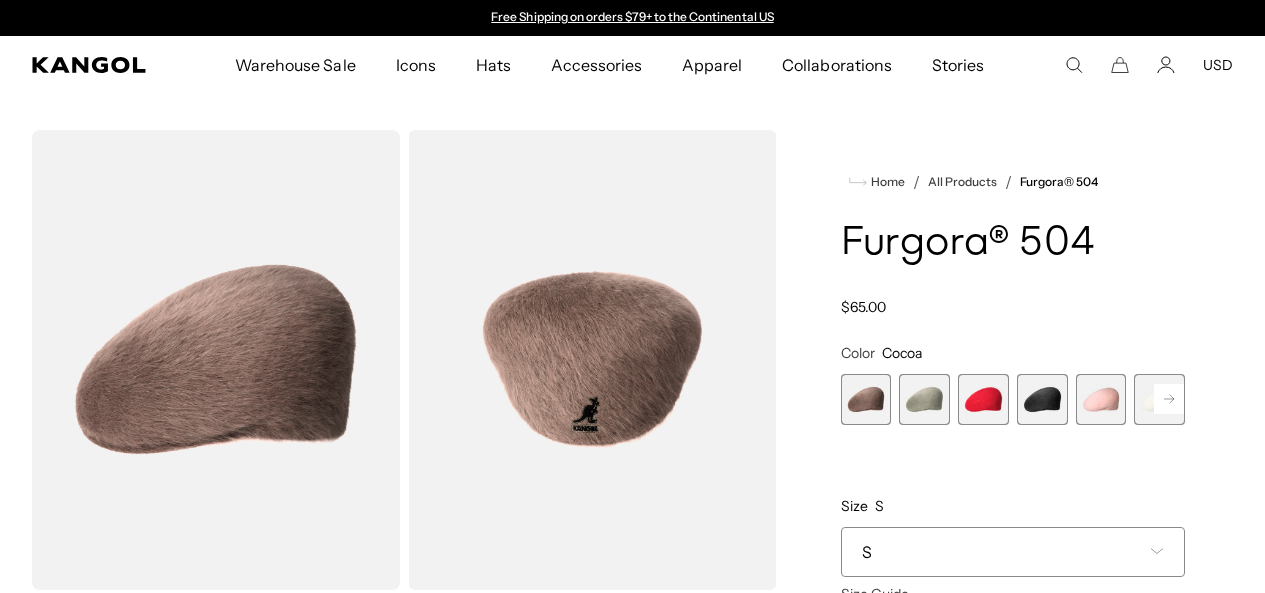 scroll, scrollTop: 0, scrollLeft: 0, axis: both 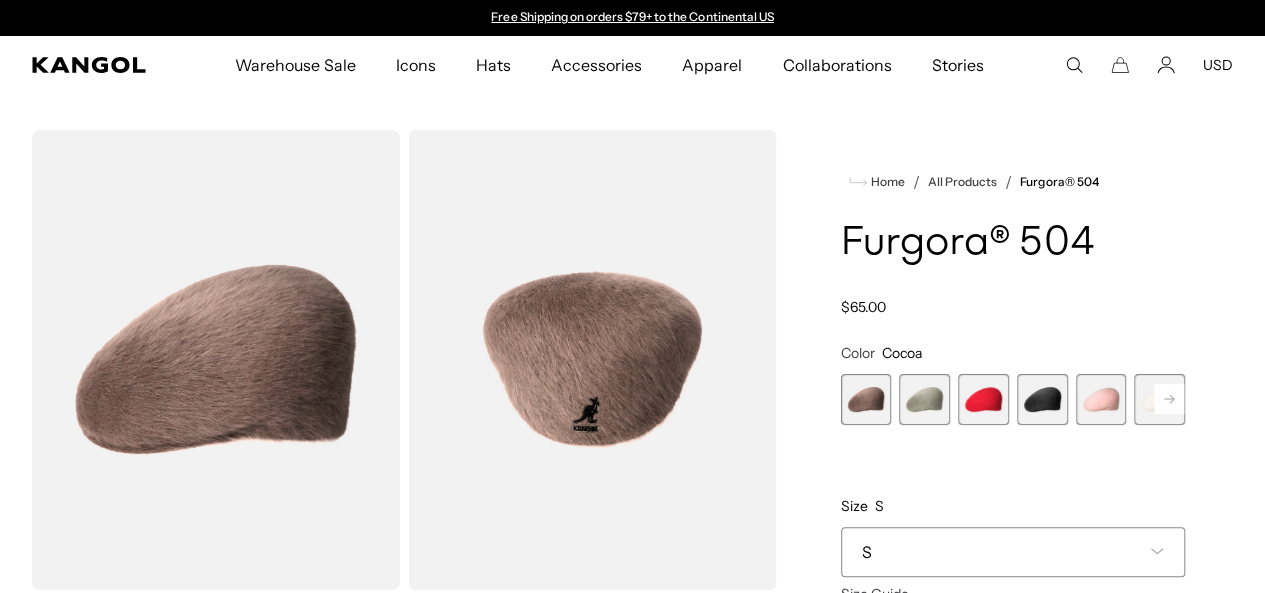 click at bounding box center (1042, 399) 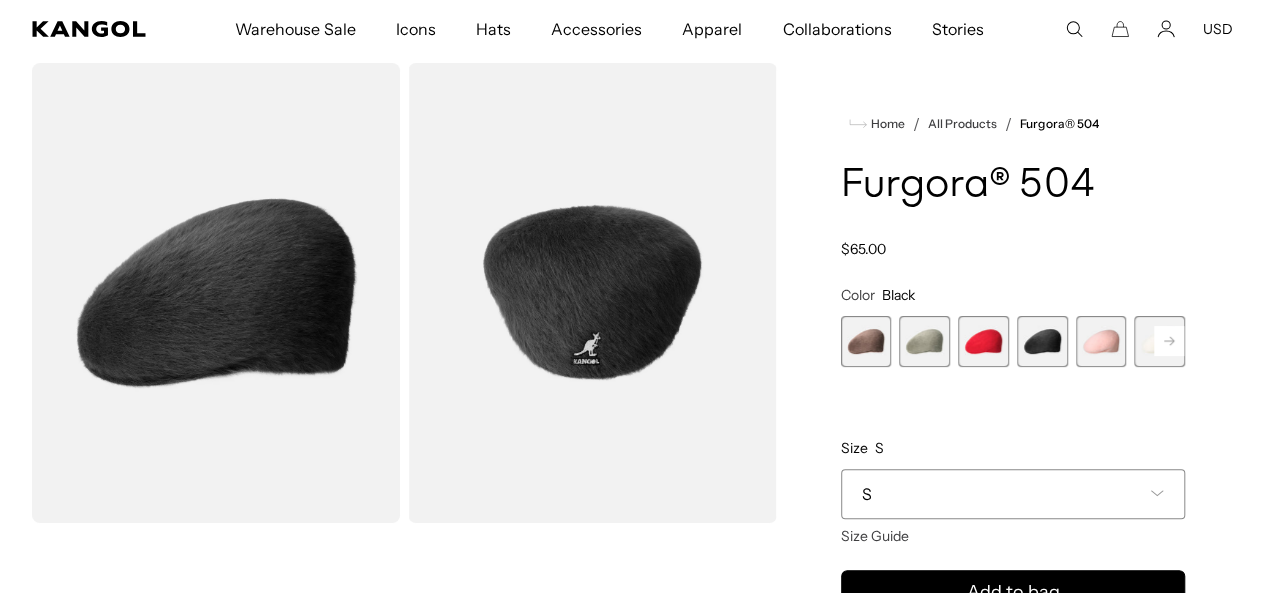 scroll, scrollTop: 68, scrollLeft: 0, axis: vertical 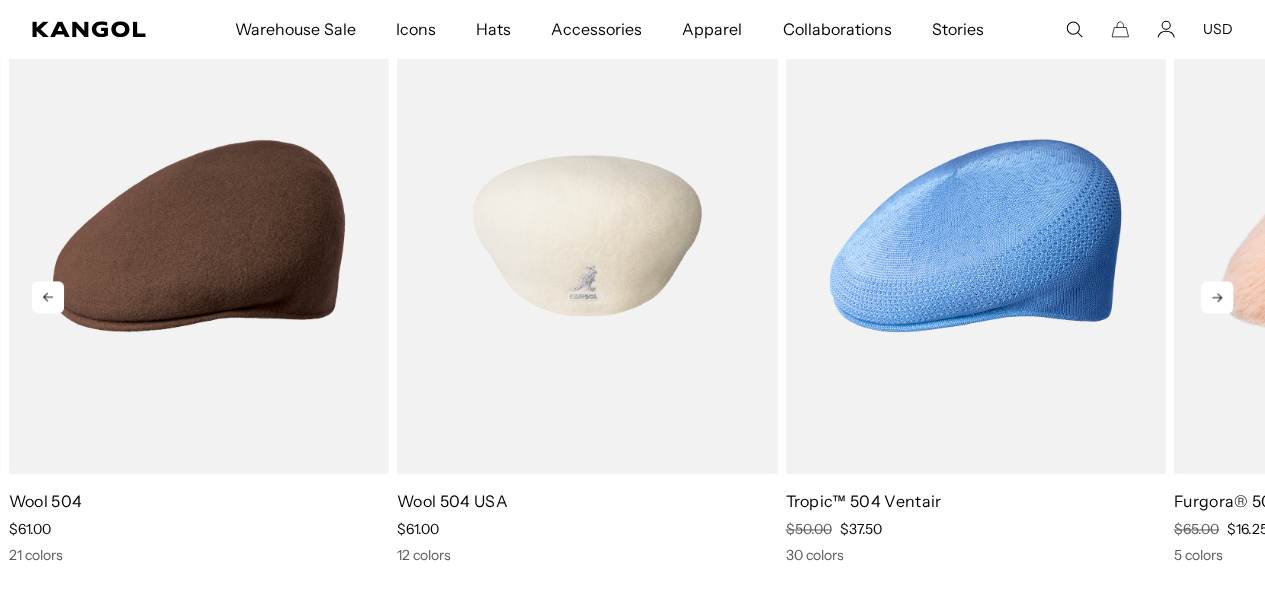 click at bounding box center [587, 235] 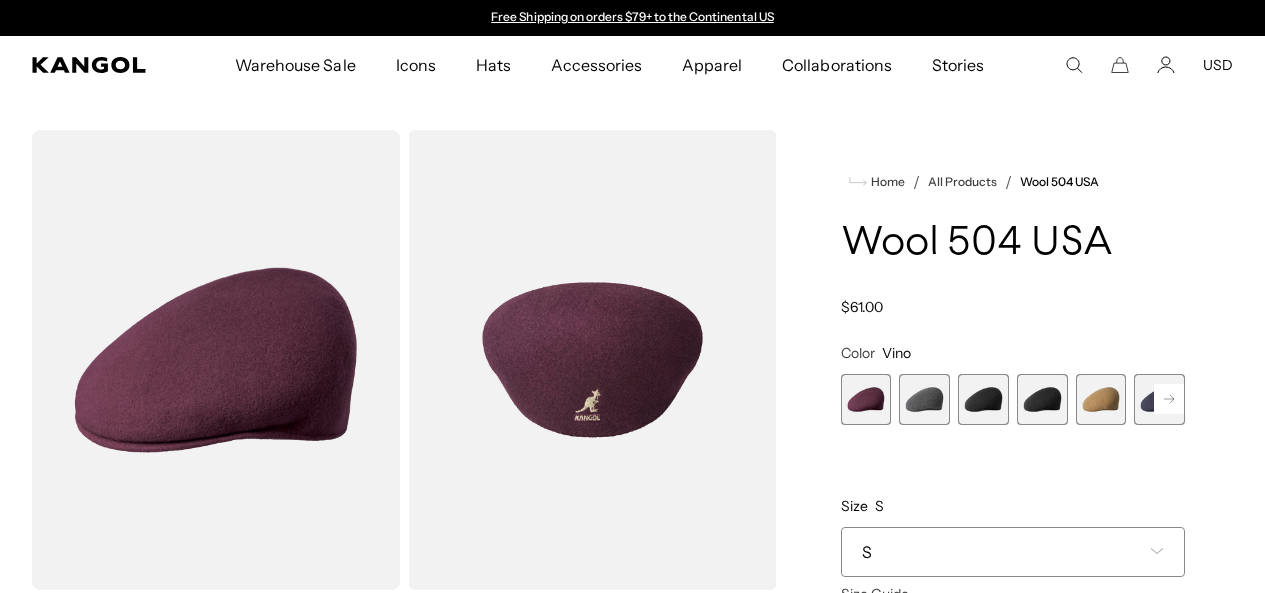 scroll, scrollTop: 34, scrollLeft: 0, axis: vertical 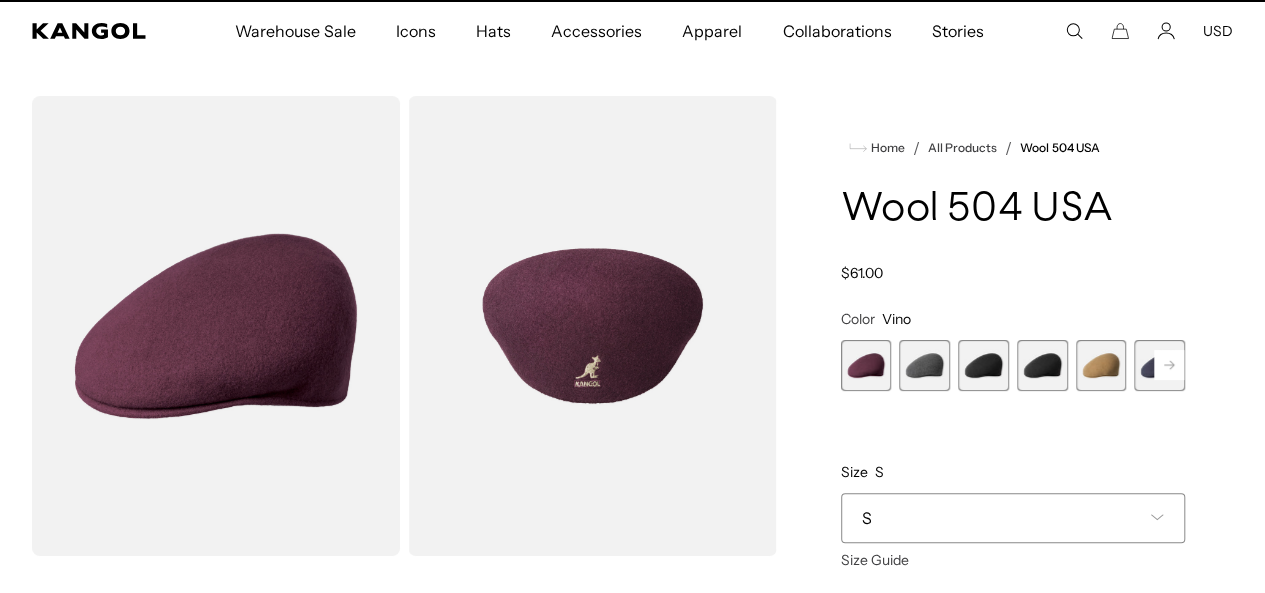 click at bounding box center [983, 365] 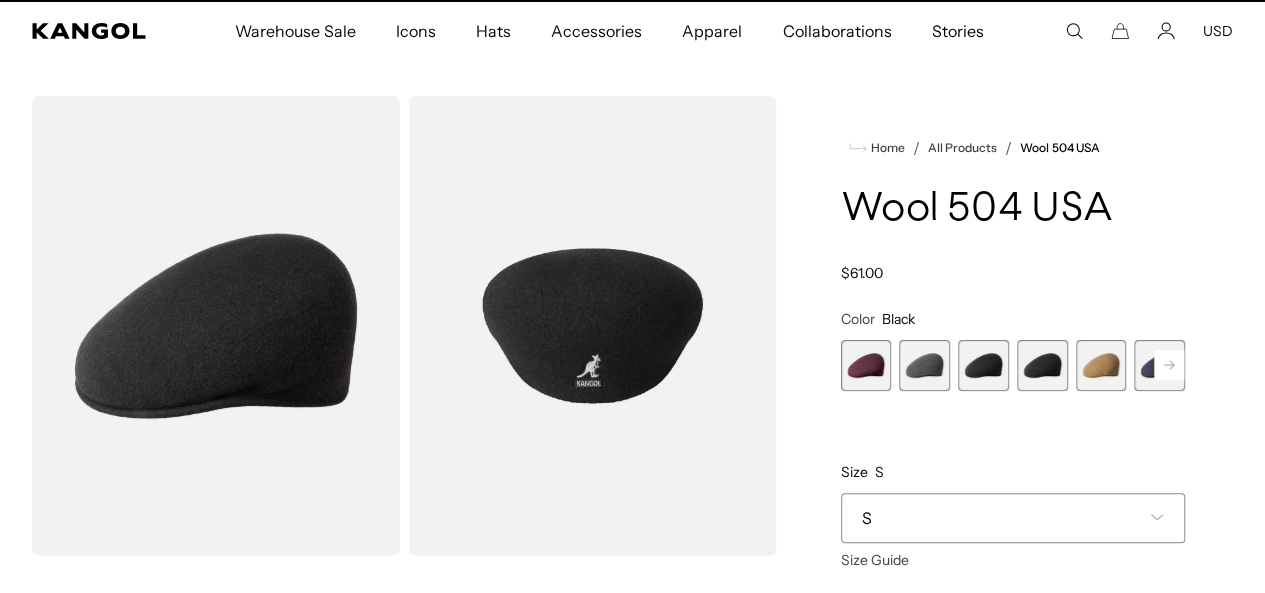 scroll, scrollTop: 0, scrollLeft: 0, axis: both 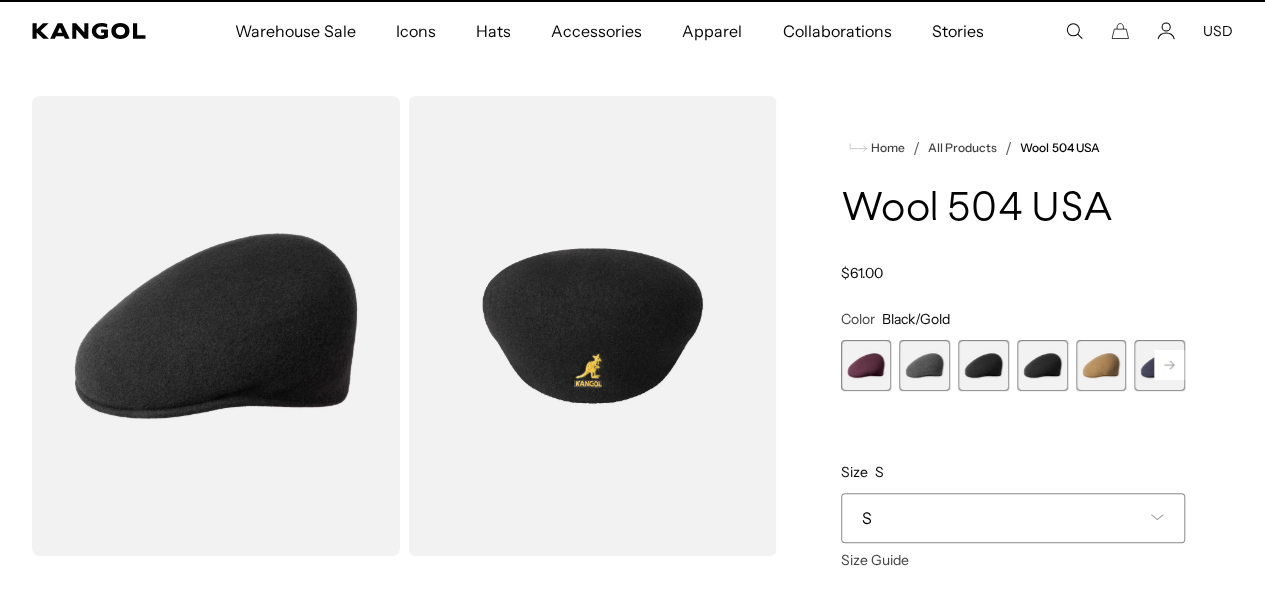 click at bounding box center (924, 365) 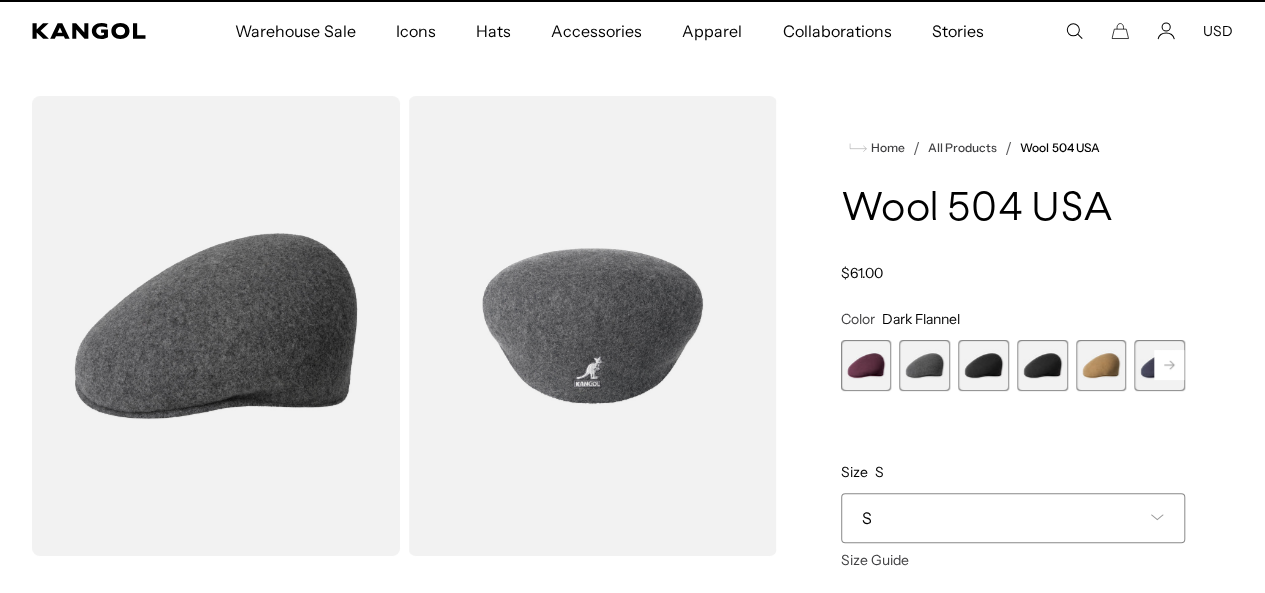 click 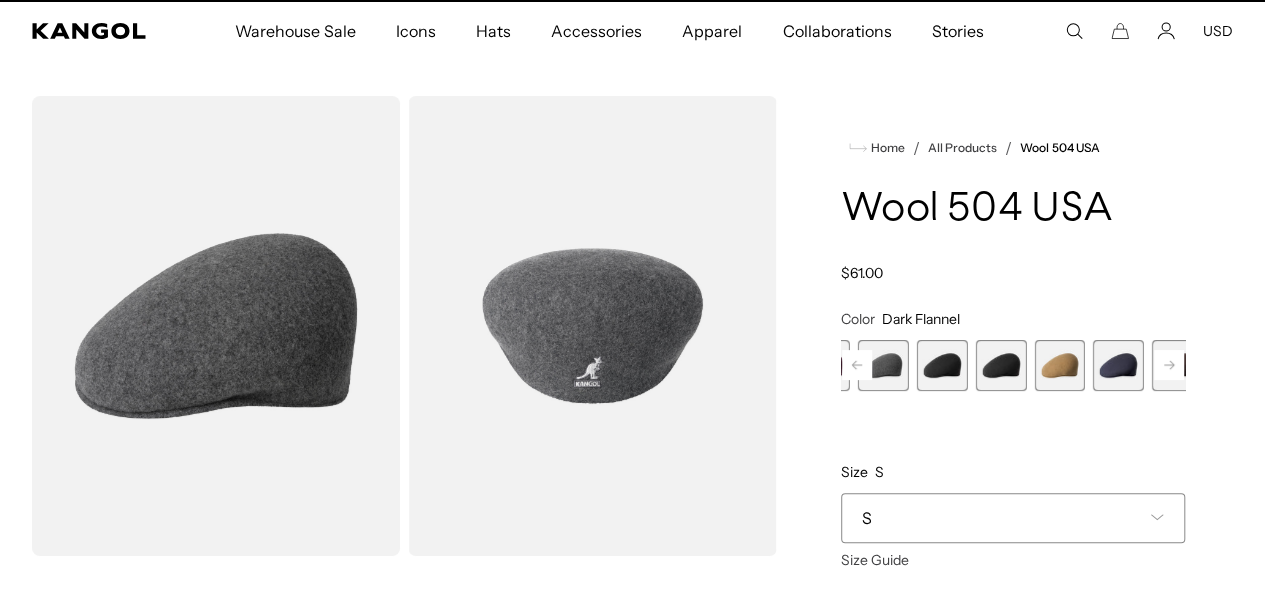 click at bounding box center (1118, 365) 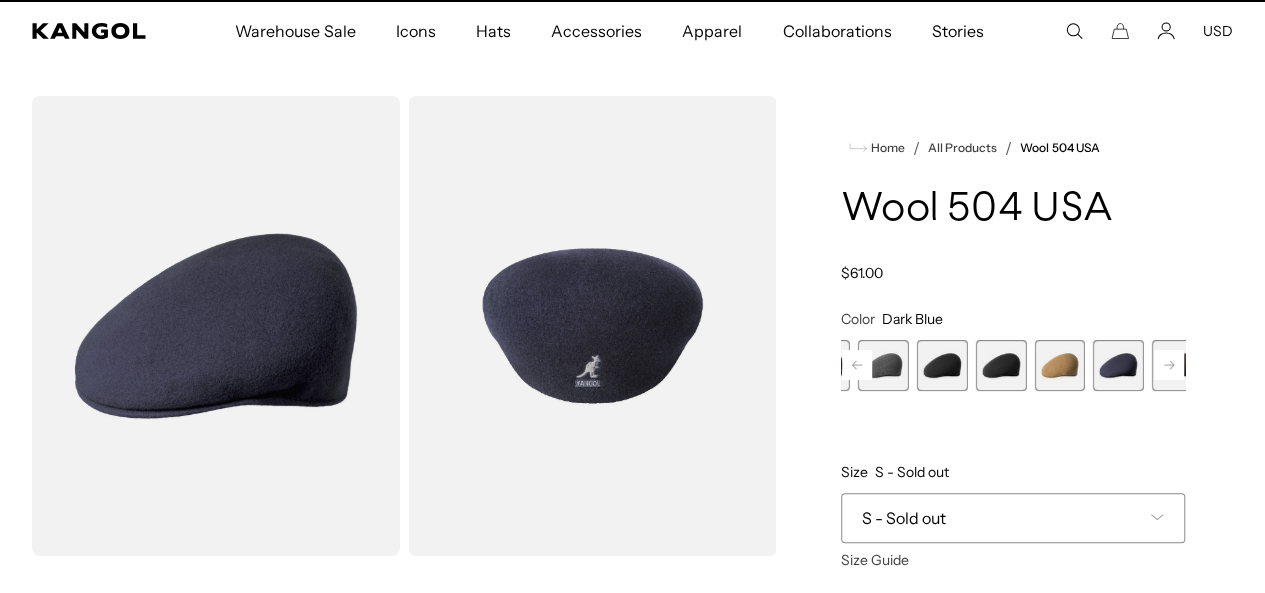 scroll, scrollTop: 0, scrollLeft: 0, axis: both 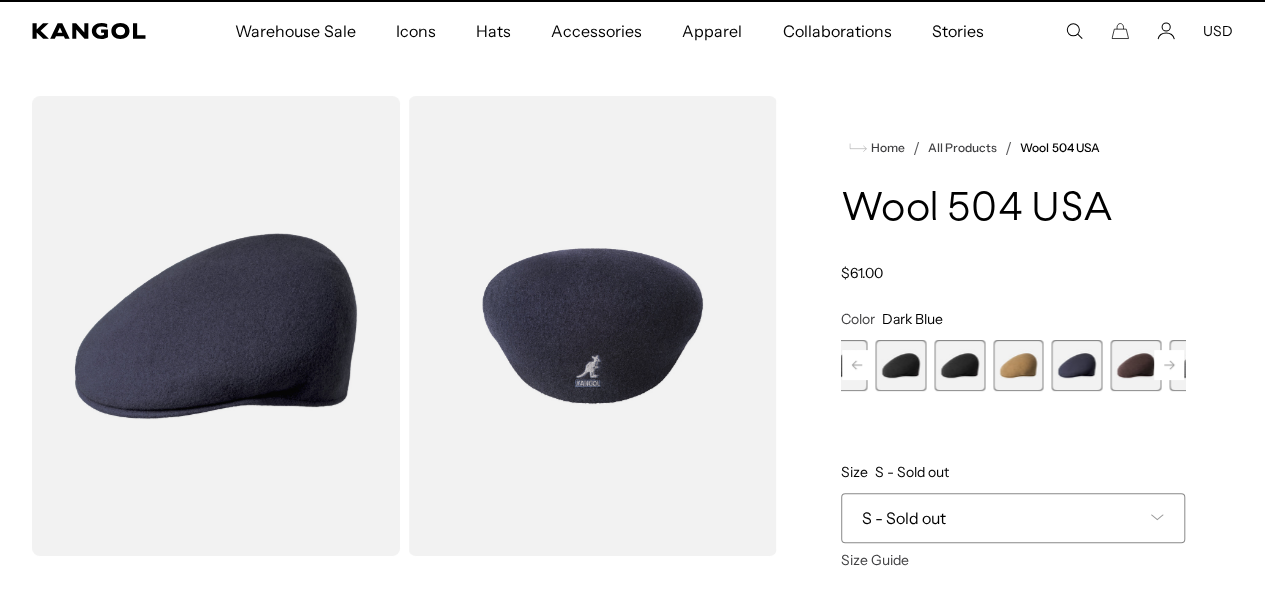 click at bounding box center (1135, 365) 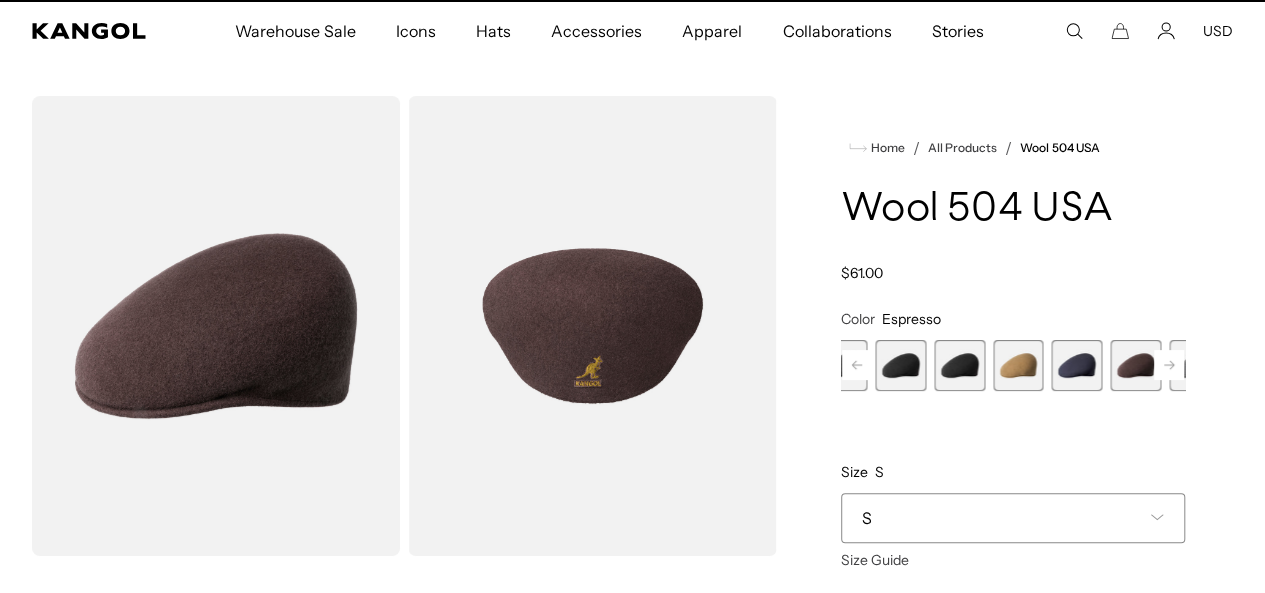 click 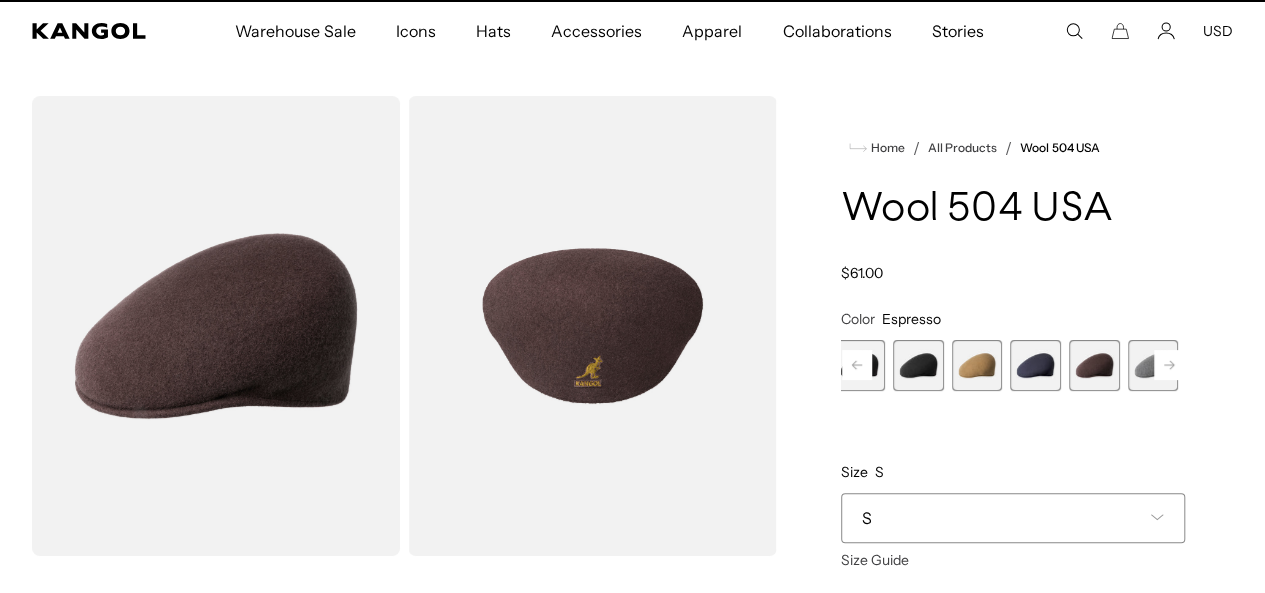 scroll, scrollTop: 0, scrollLeft: 412, axis: horizontal 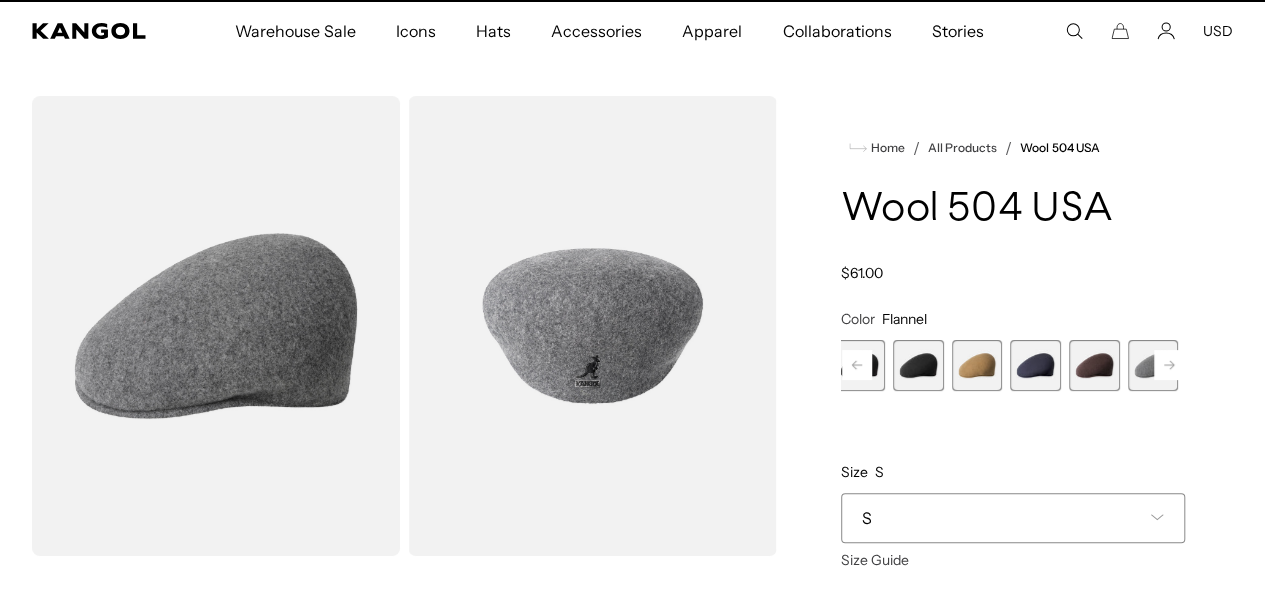 click 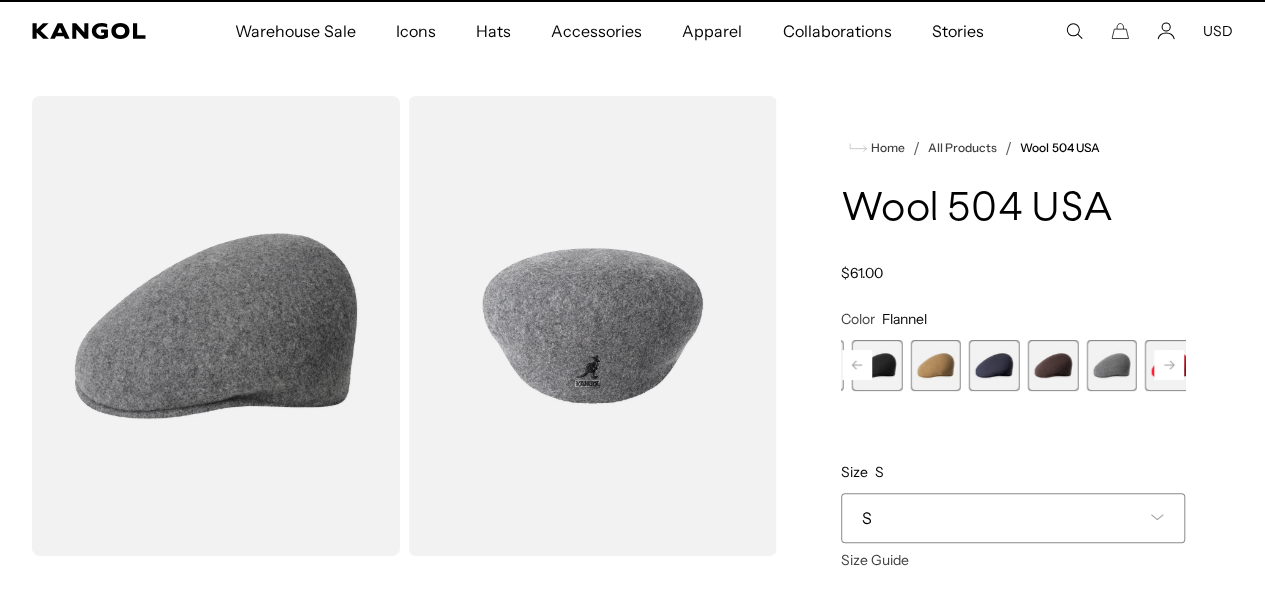 scroll, scrollTop: 0, scrollLeft: 0, axis: both 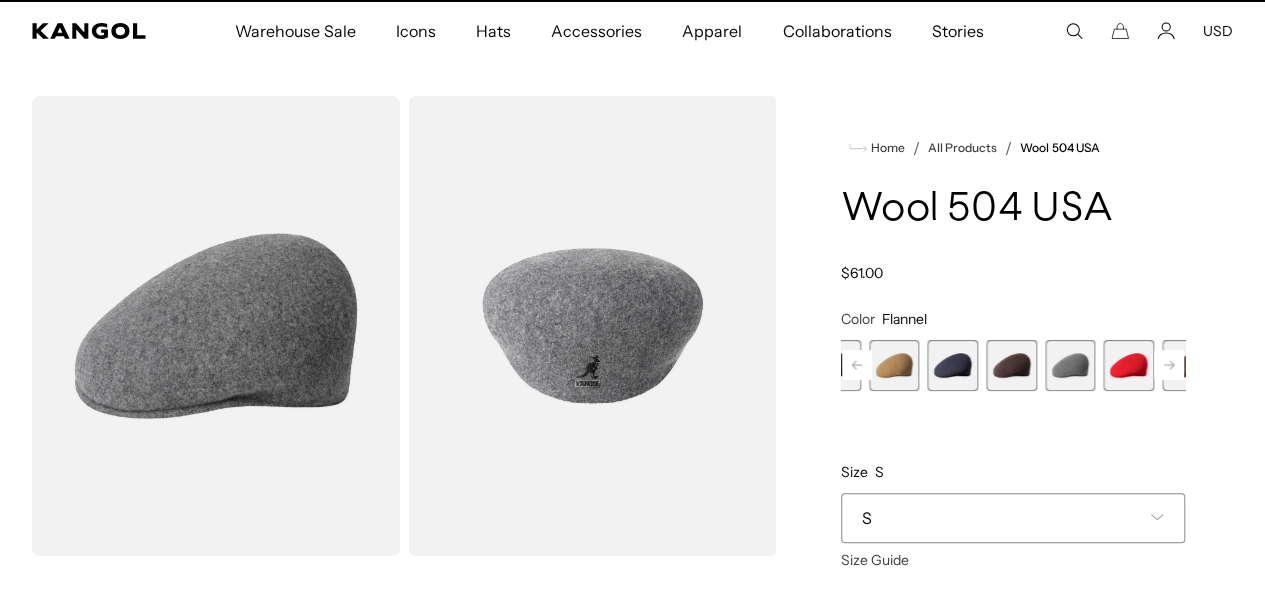 click 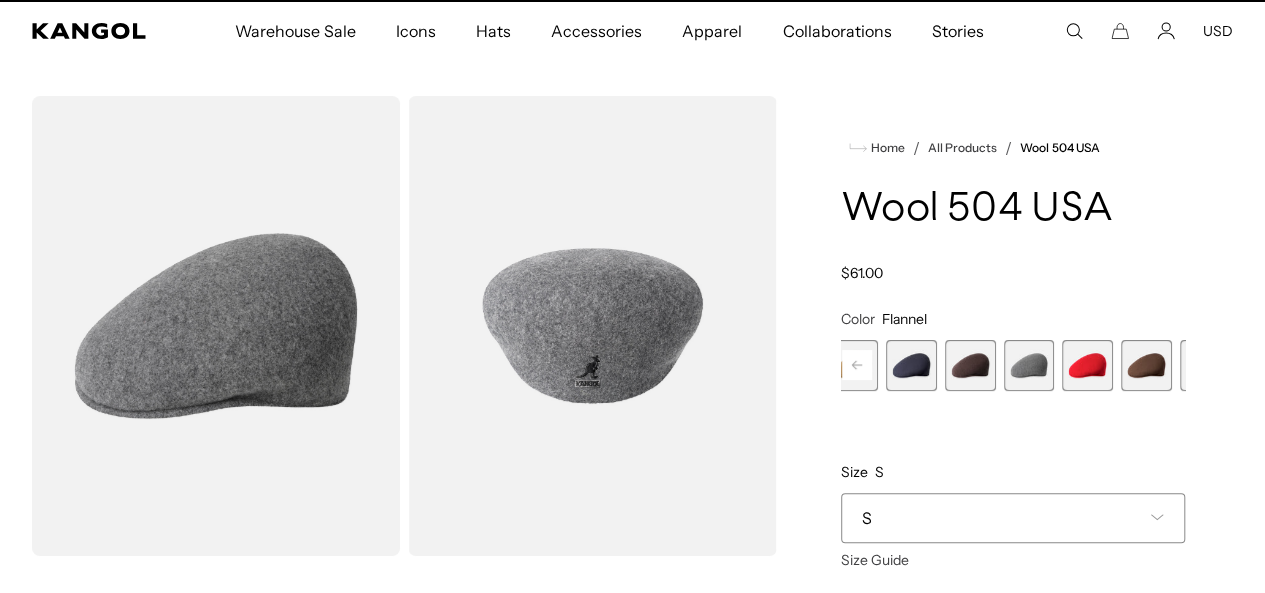 click on "Previous
Next
Vino
Variant sold out or unavailable
Dark Flannel
Variant sold out or unavailable
Black
Variant sold out or unavailable
Black/Gold
Variant sold out or unavailable
Camel
Variant sold out or unavailable
Dark Blue
Variant sold out or unavailable
Espresso" at bounding box center (1013, 365) 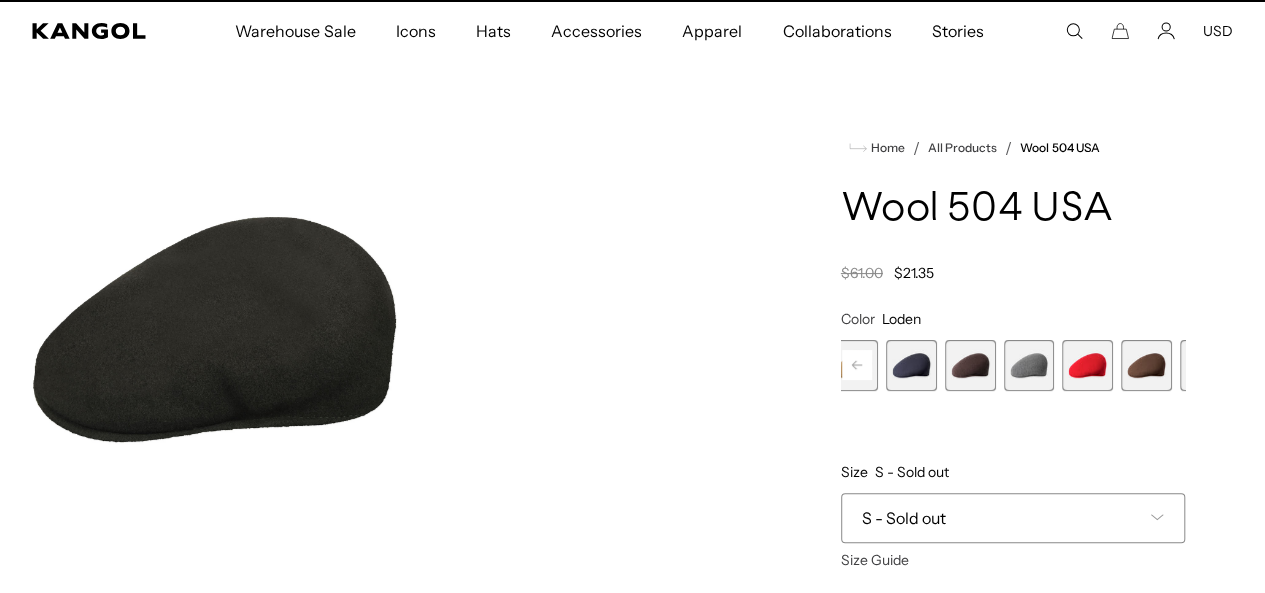 scroll, scrollTop: 0, scrollLeft: 412, axis: horizontal 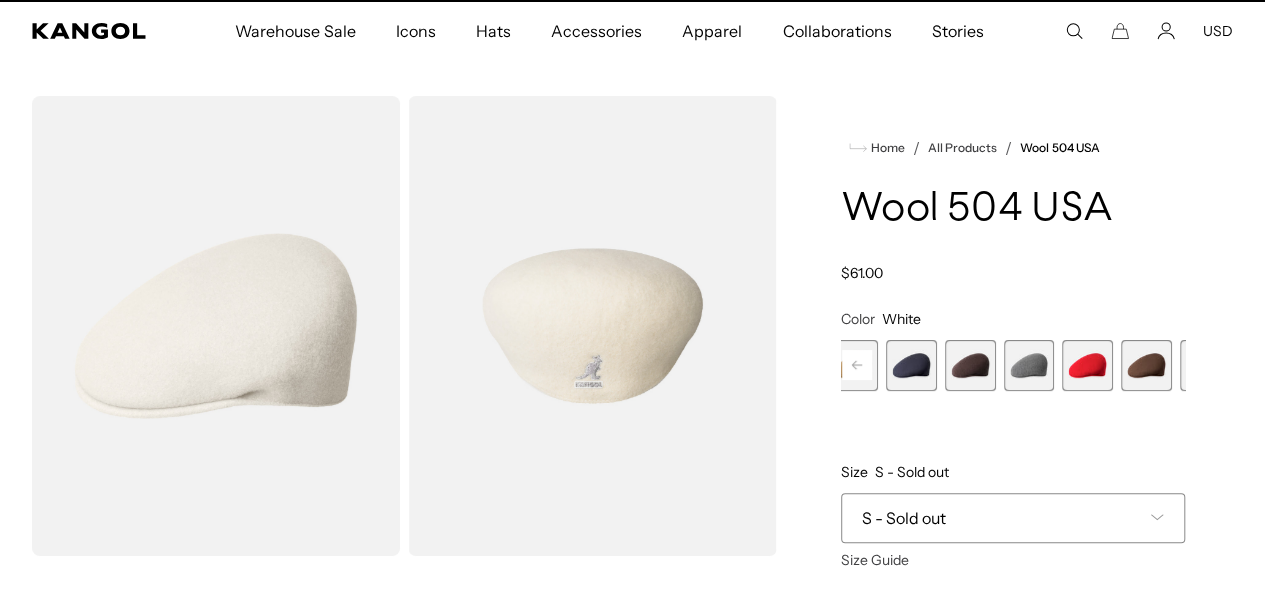 click at bounding box center [1146, 365] 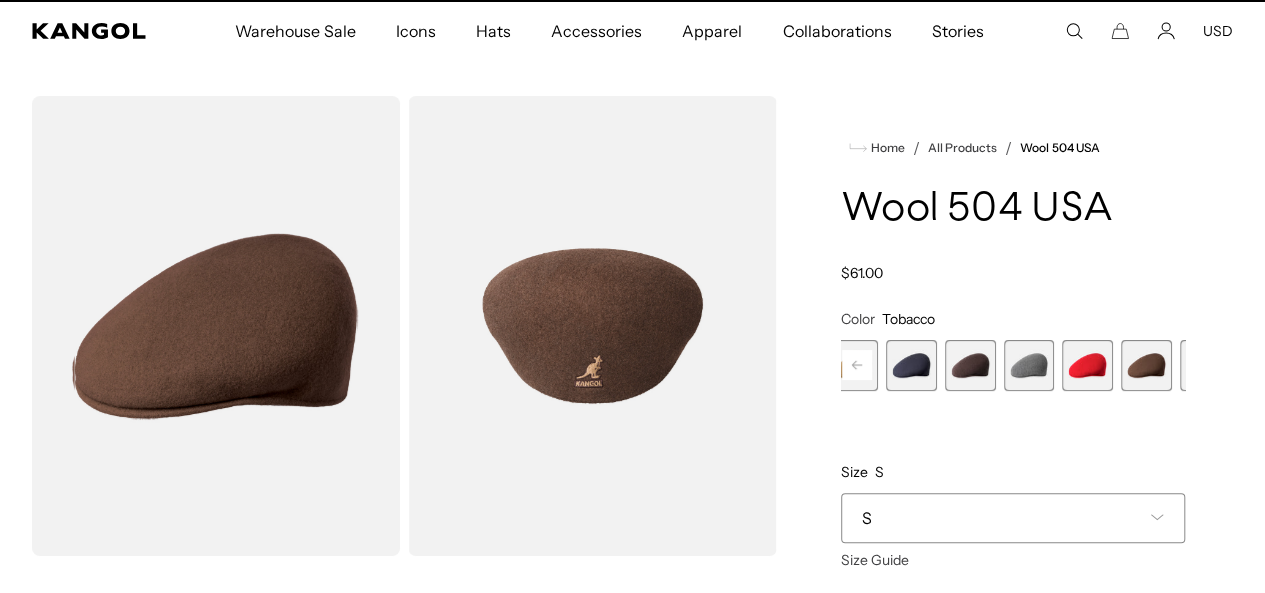 click at bounding box center [1087, 365] 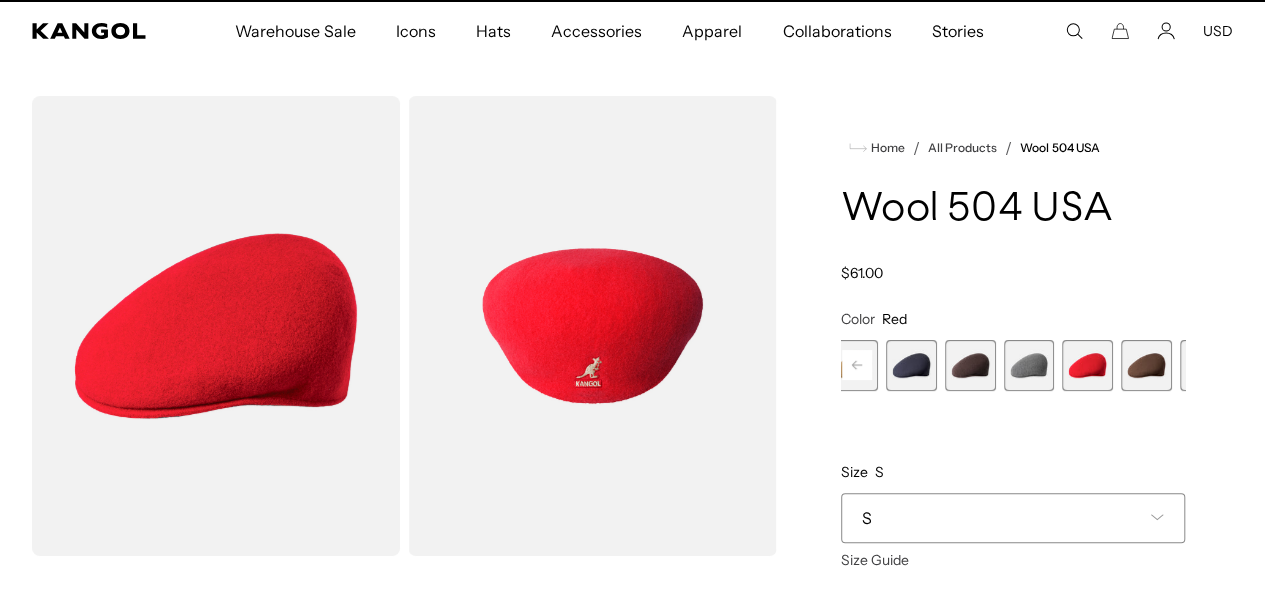 scroll, scrollTop: 0, scrollLeft: 0, axis: both 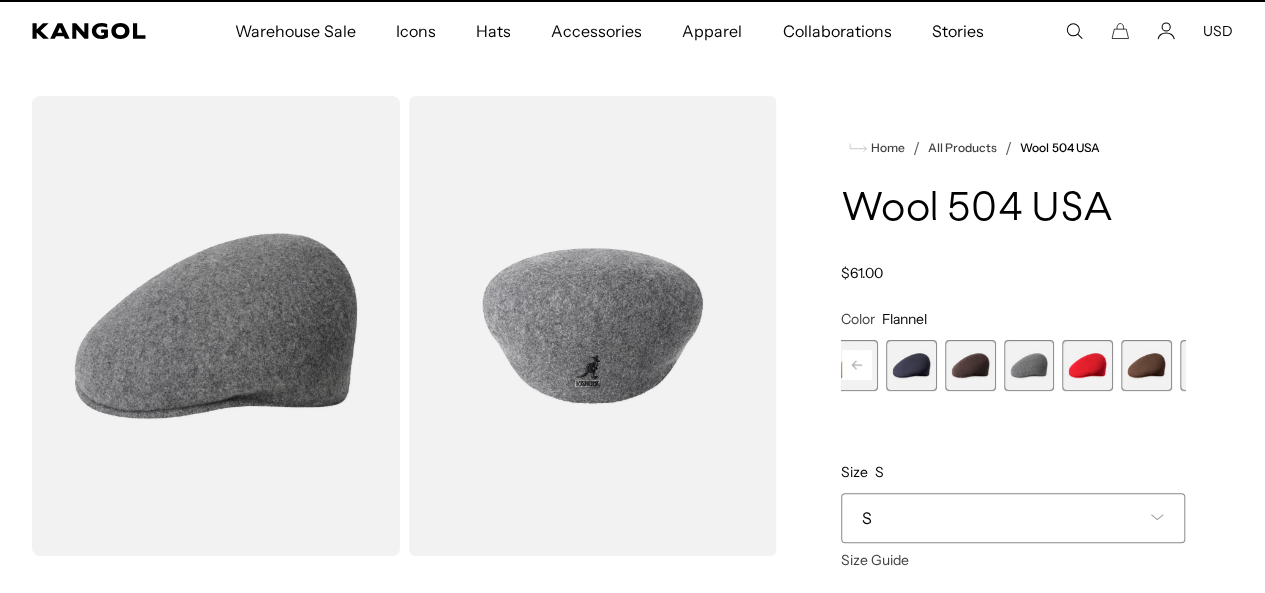 click 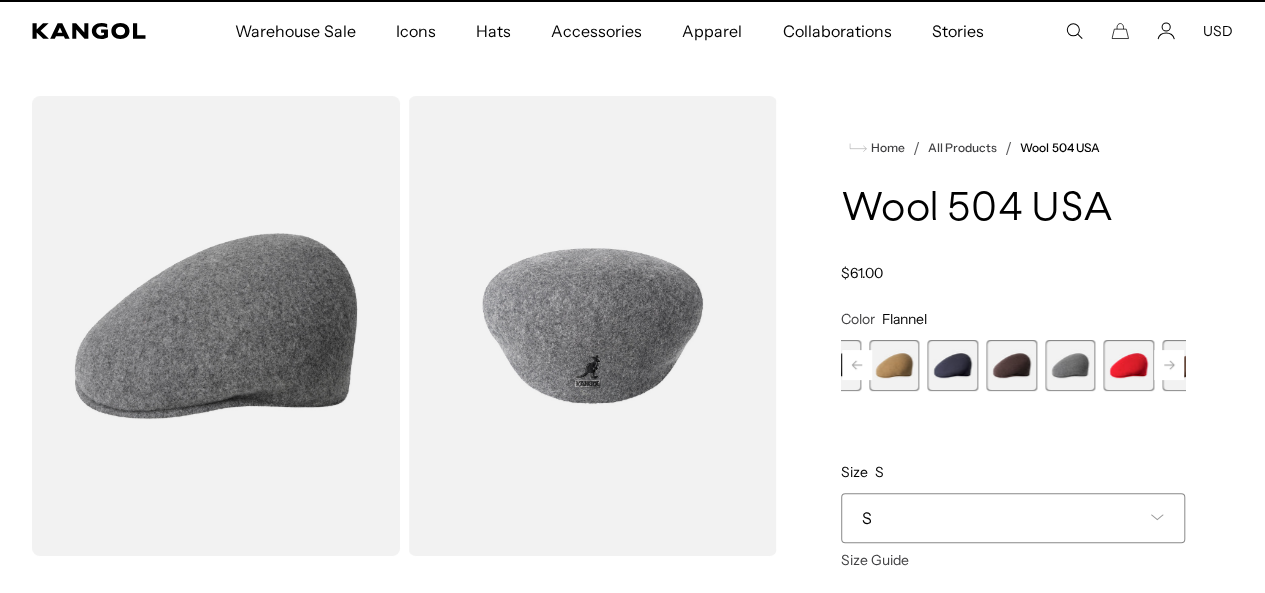click at bounding box center [1011, 365] 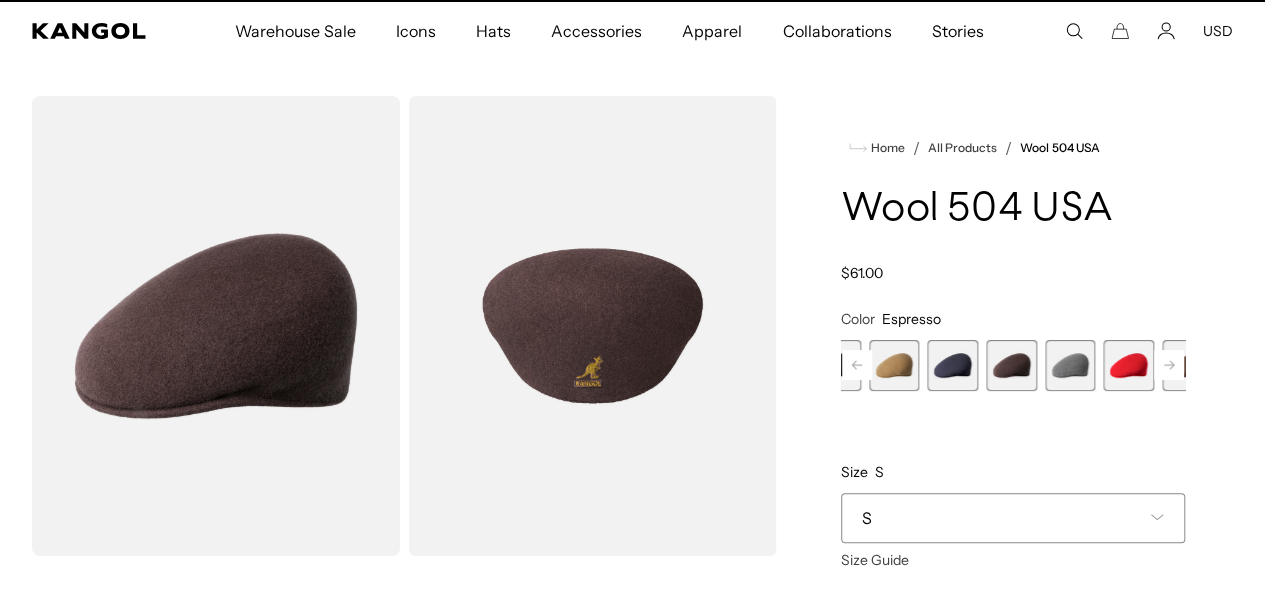 scroll, scrollTop: 0, scrollLeft: 412, axis: horizontal 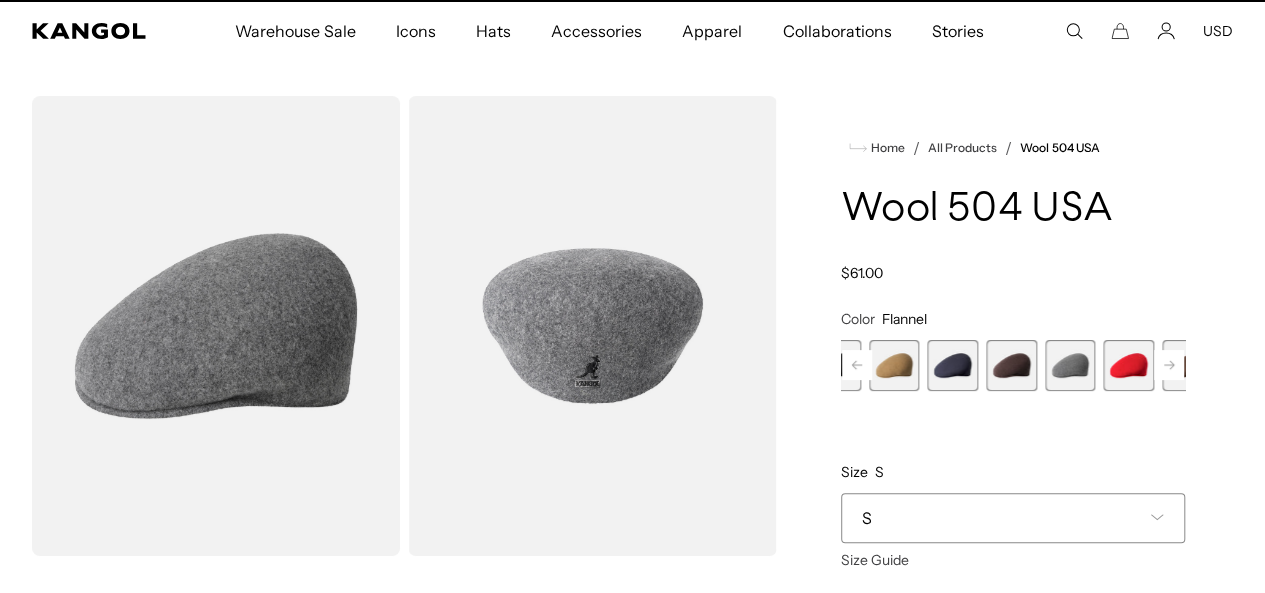 click 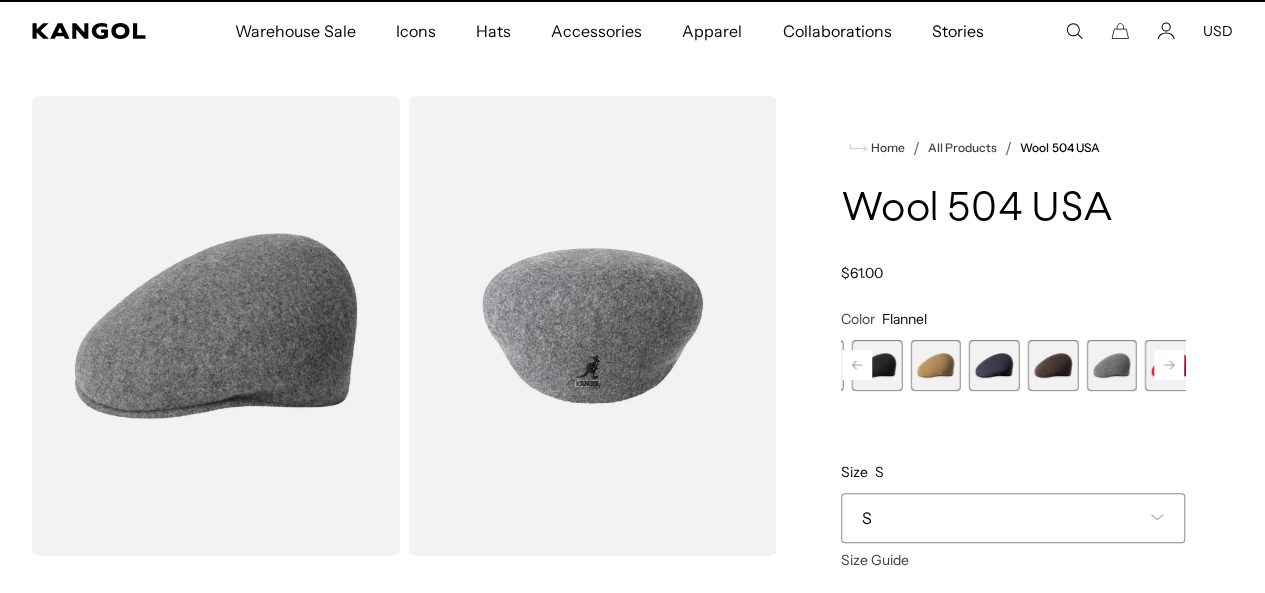 scroll, scrollTop: 0, scrollLeft: 0, axis: both 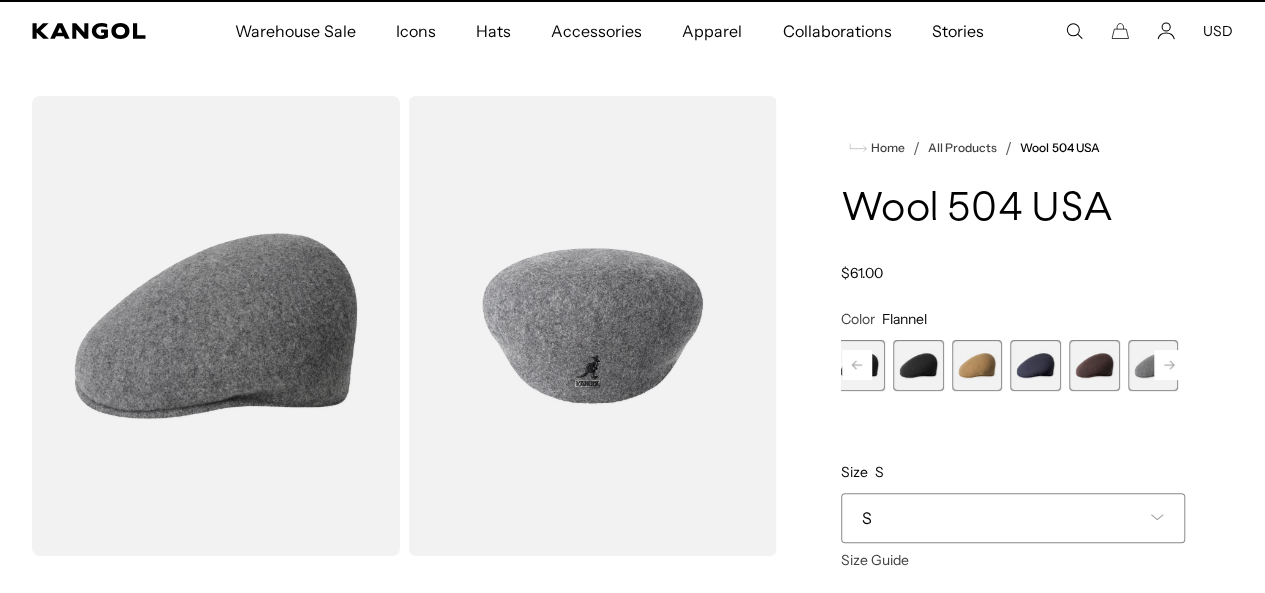 click at bounding box center (1035, 365) 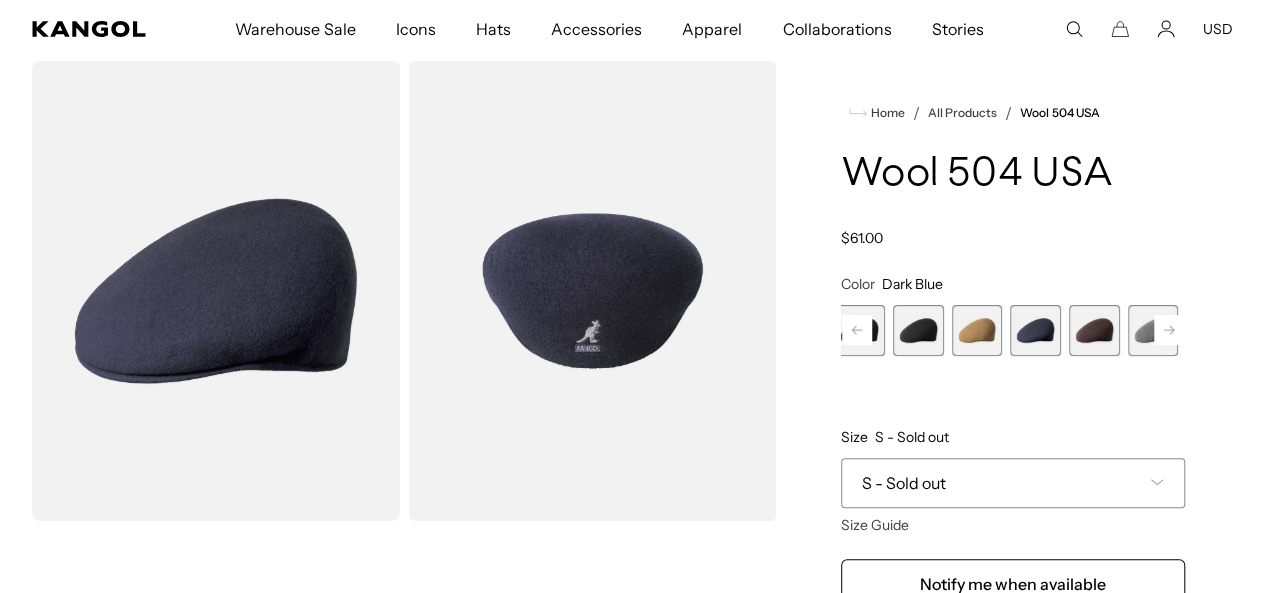 scroll, scrollTop: 70, scrollLeft: 0, axis: vertical 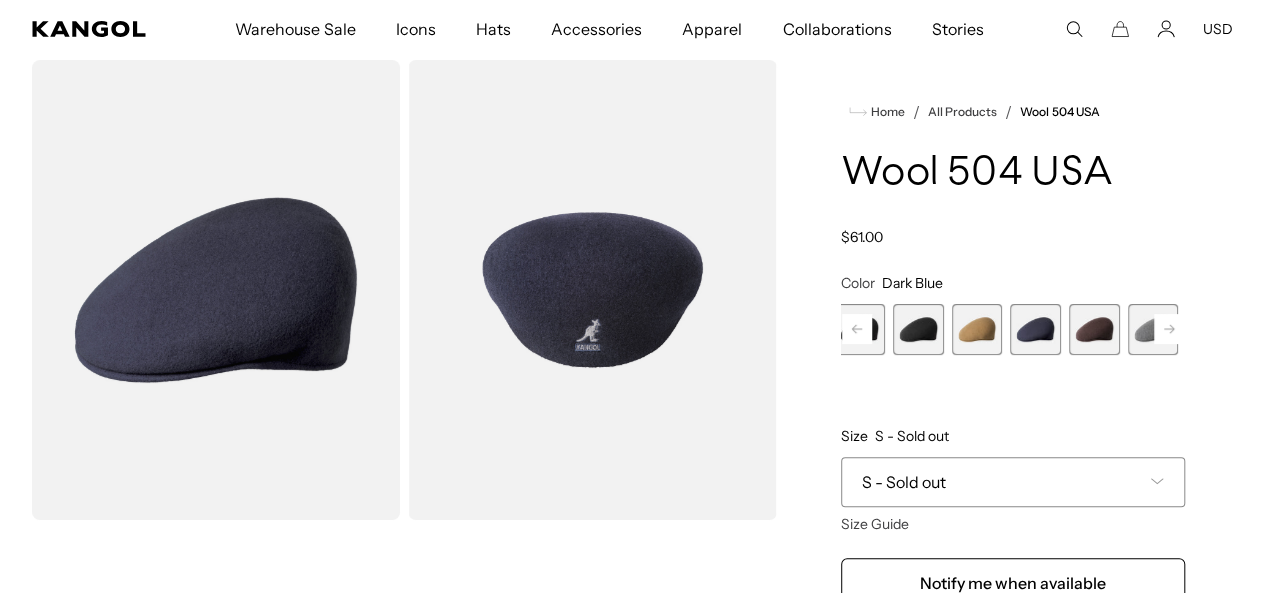 click on "Home
/
All Products
/
Wool 504 USA
Wool 504 USA
Regular price
$61.00
Regular price
Sale price
$61.00
Color
Dark Blue
Previous
Next
Vino
Variant sold out or unavailable
Dark Flannel
Variant sold out or unavailable" at bounding box center (1013, 477) 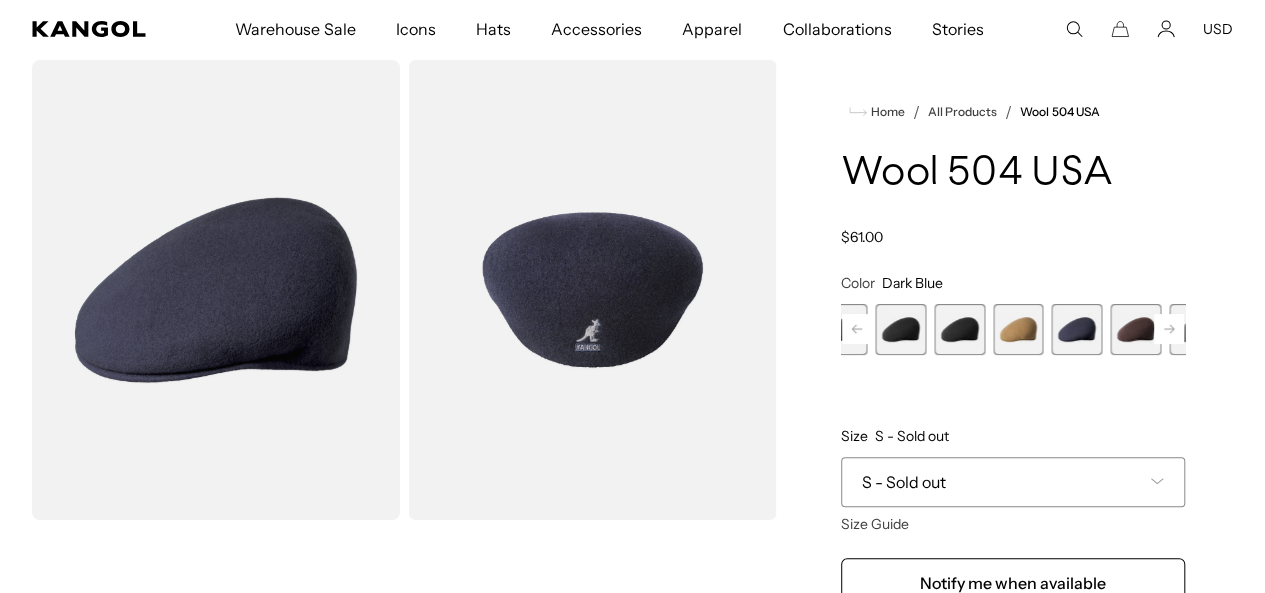 click at bounding box center [959, 329] 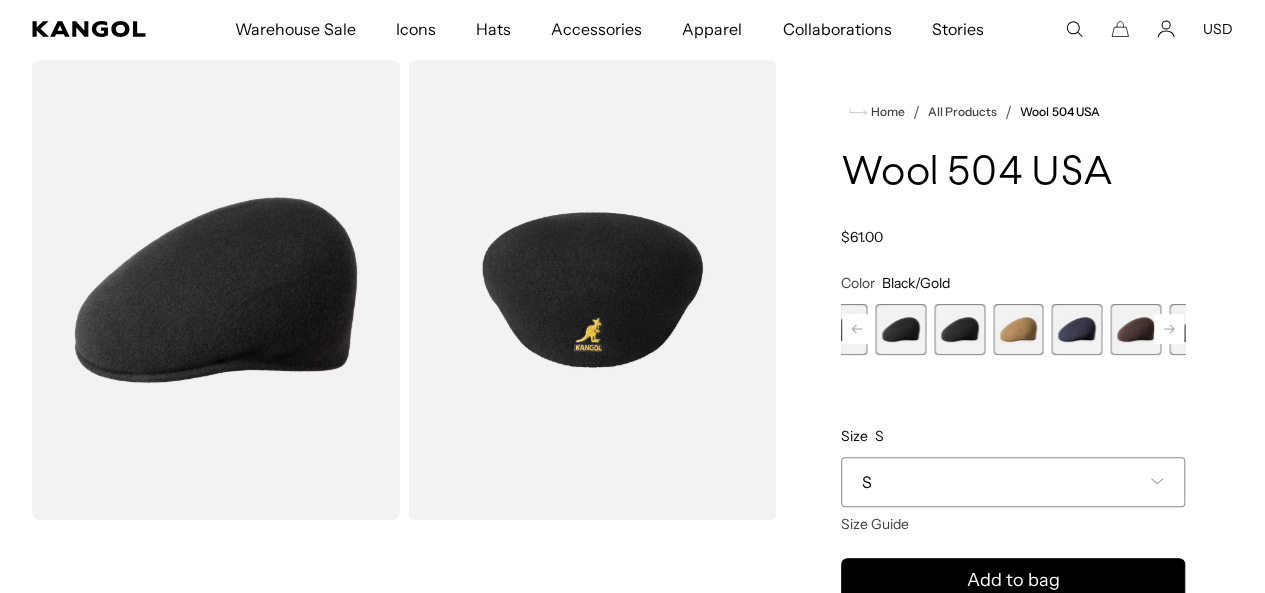 scroll, scrollTop: 0, scrollLeft: 0, axis: both 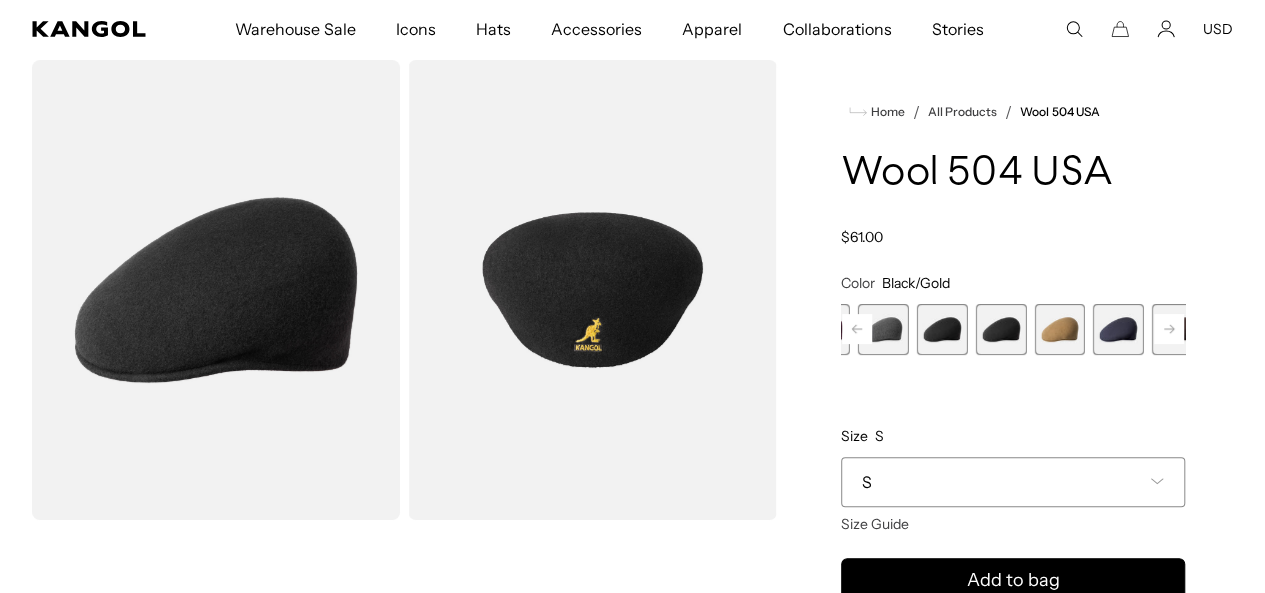click at bounding box center [942, 329] 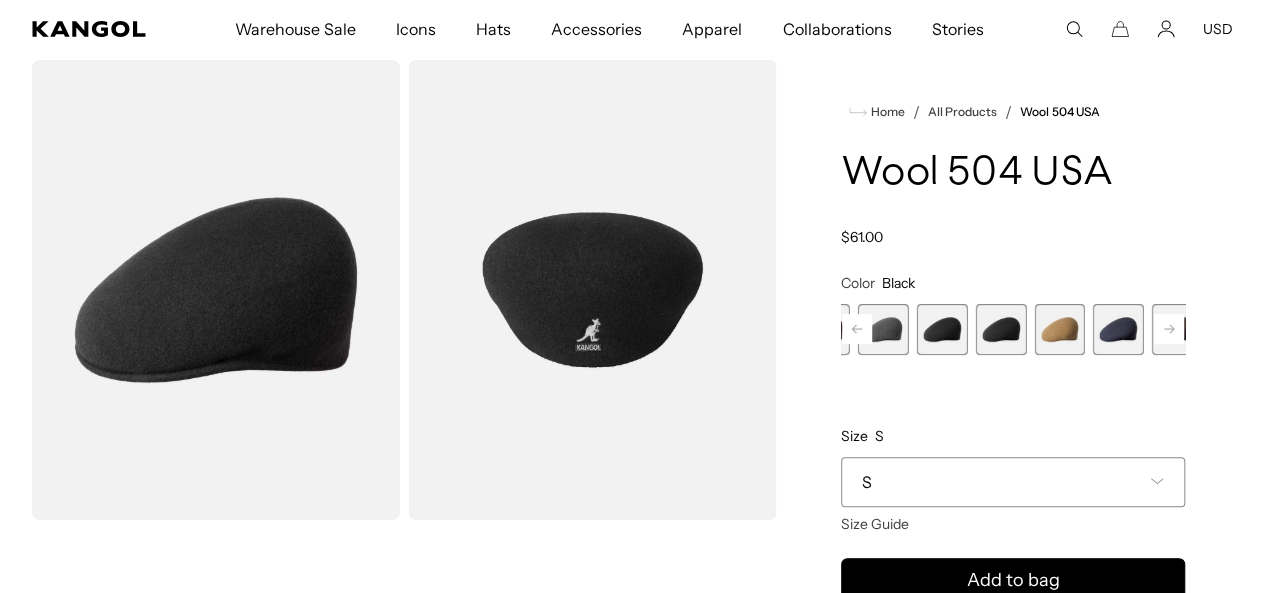 scroll, scrollTop: 0, scrollLeft: 0, axis: both 